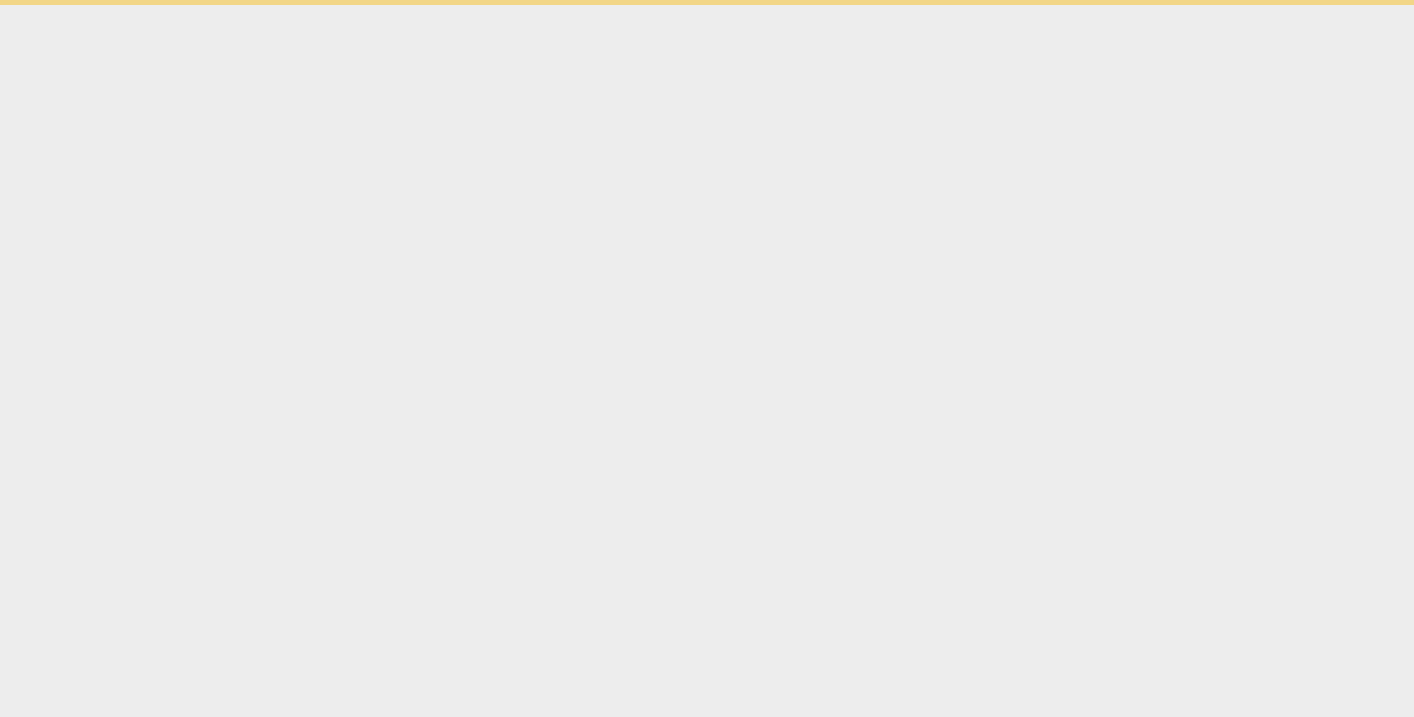scroll, scrollTop: 0, scrollLeft: 0, axis: both 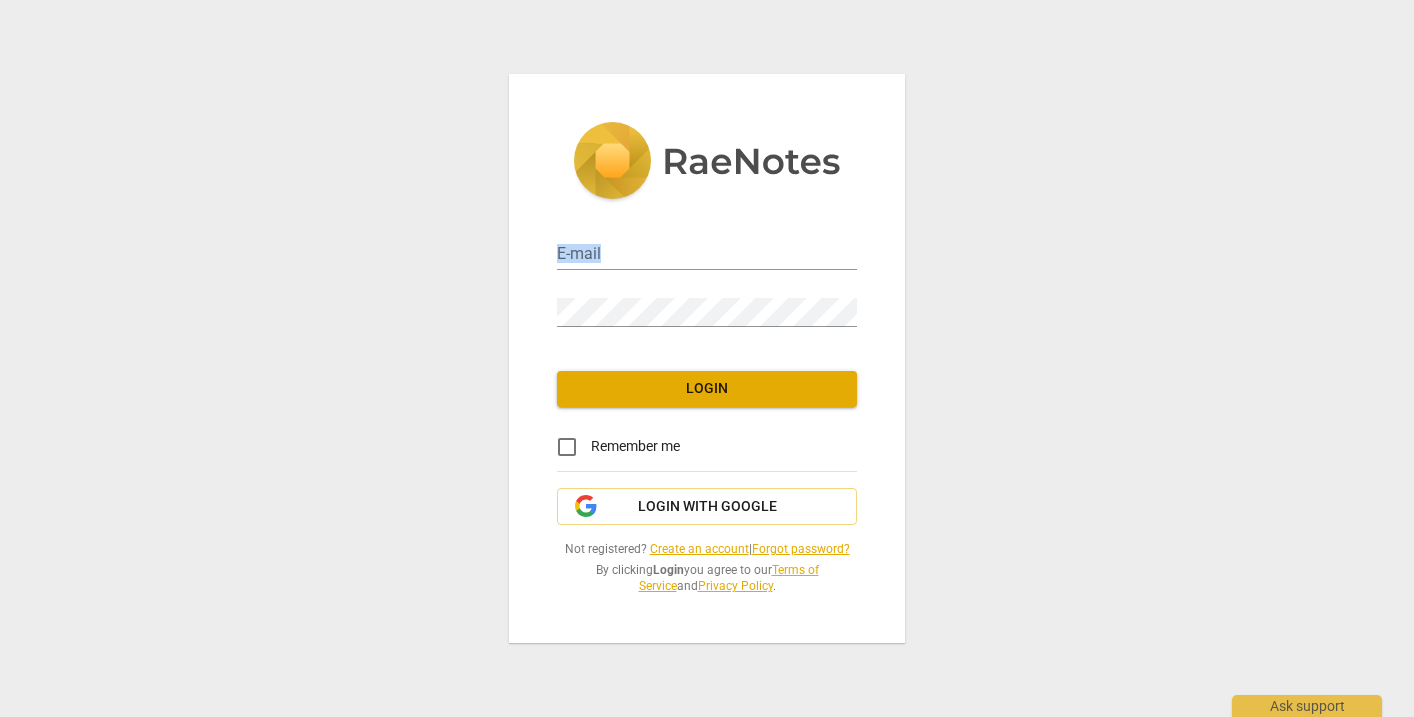 click on "E-mail" at bounding box center [707, 245] 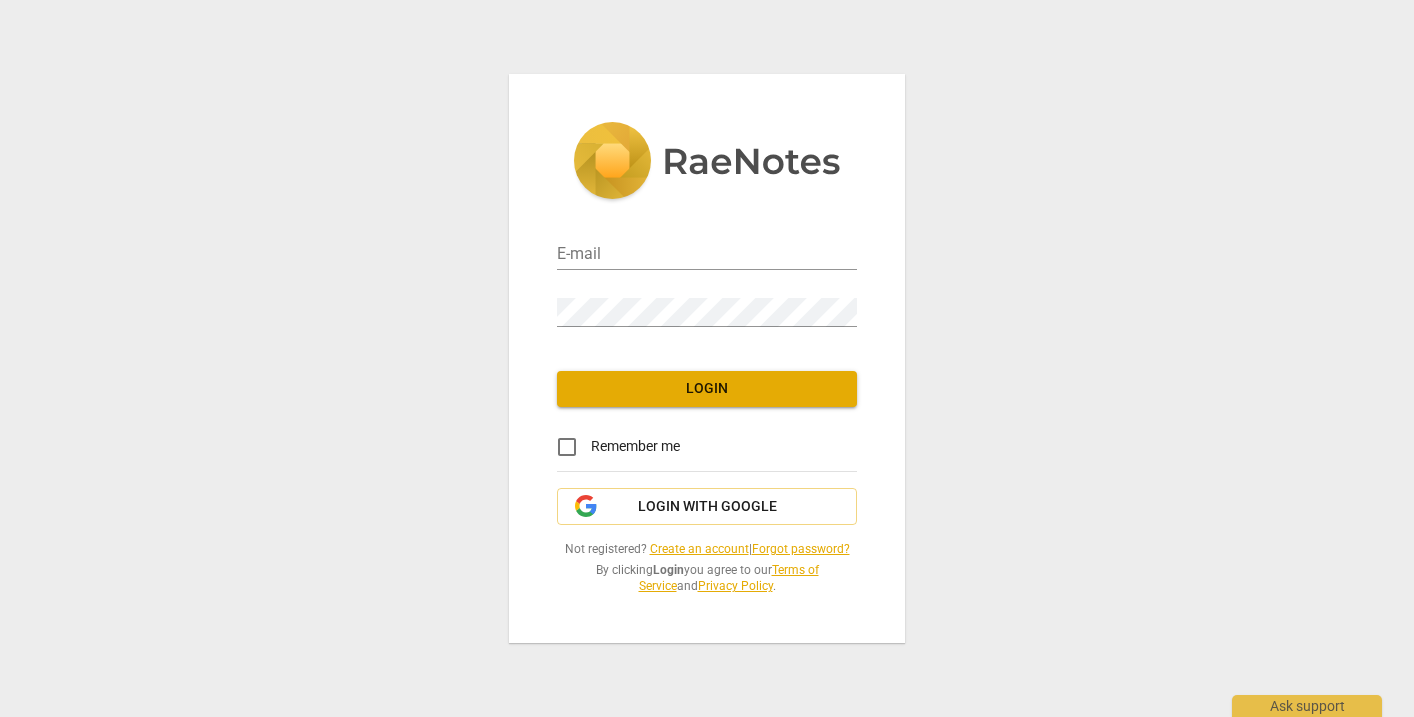 click on "E-mail" at bounding box center [707, 247] 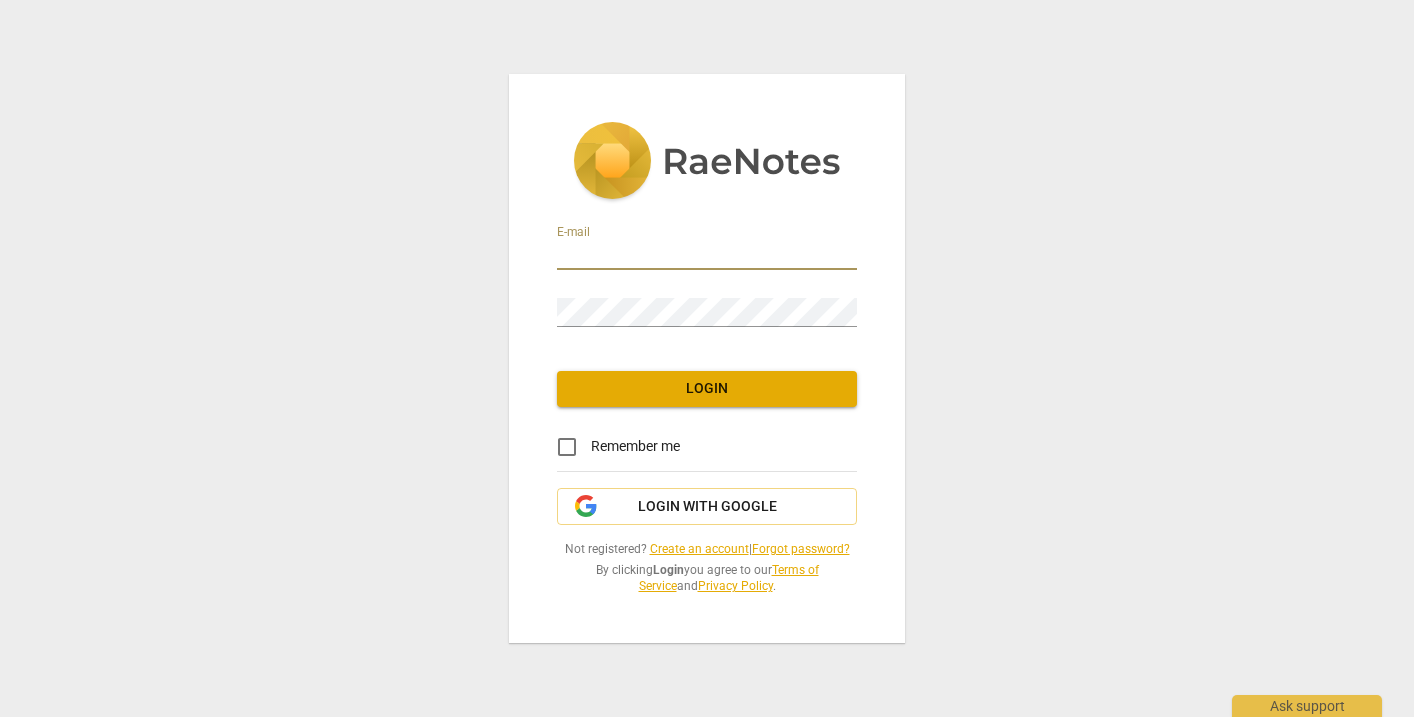 type on "[EMAIL]" 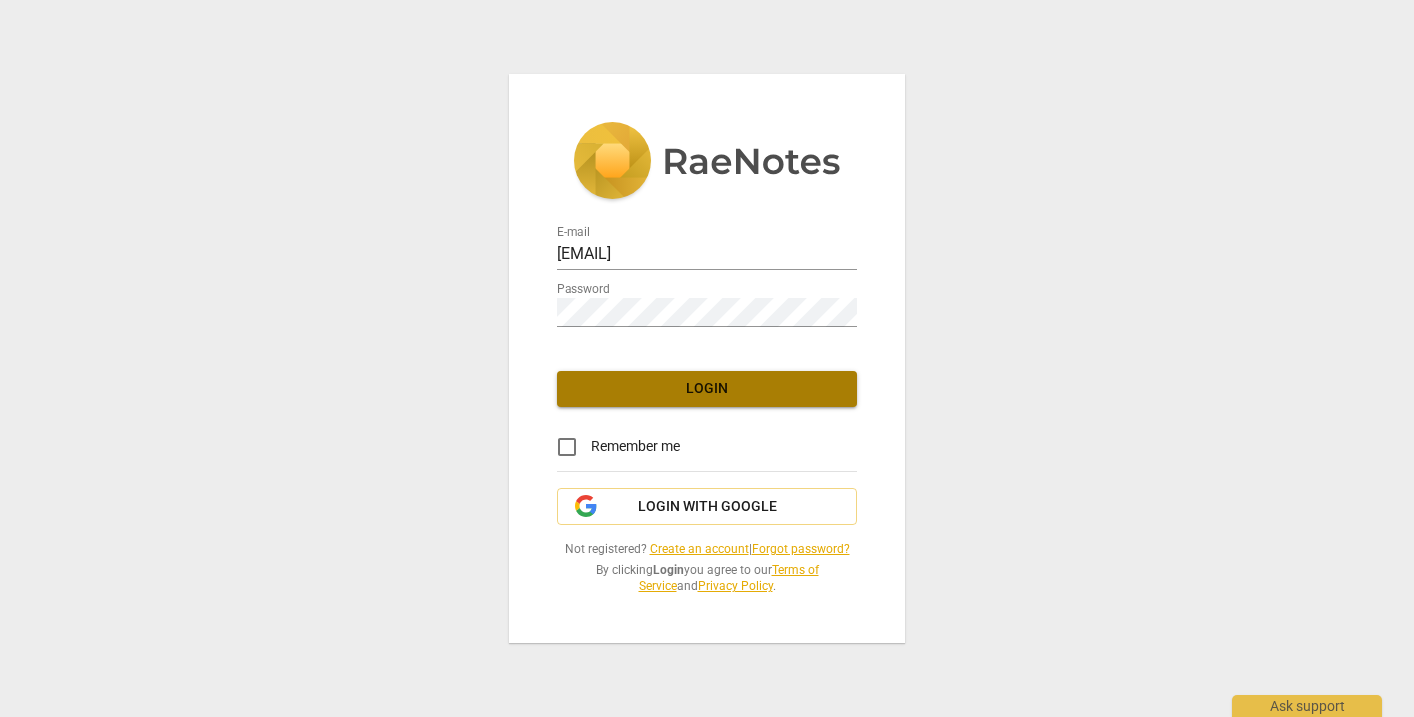 click on "Login" at bounding box center (707, 389) 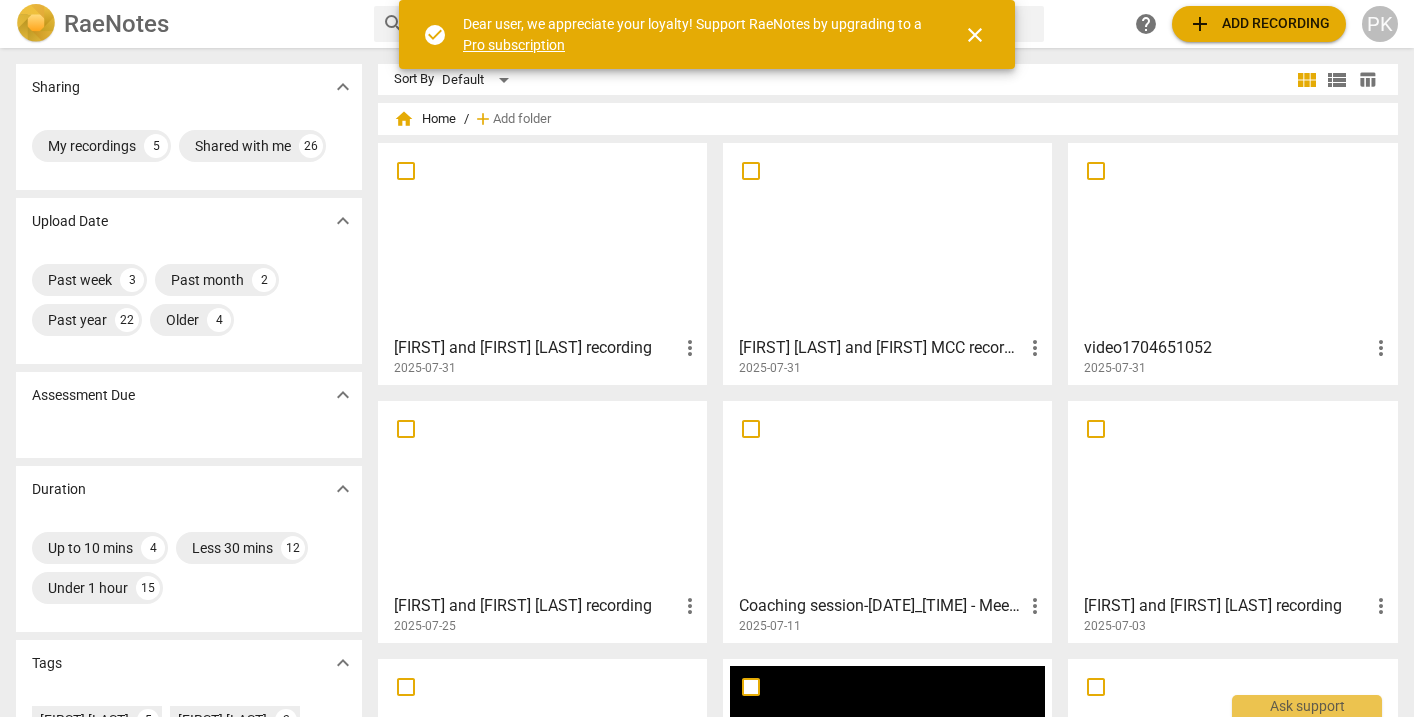 click on "add" at bounding box center [1200, 24] 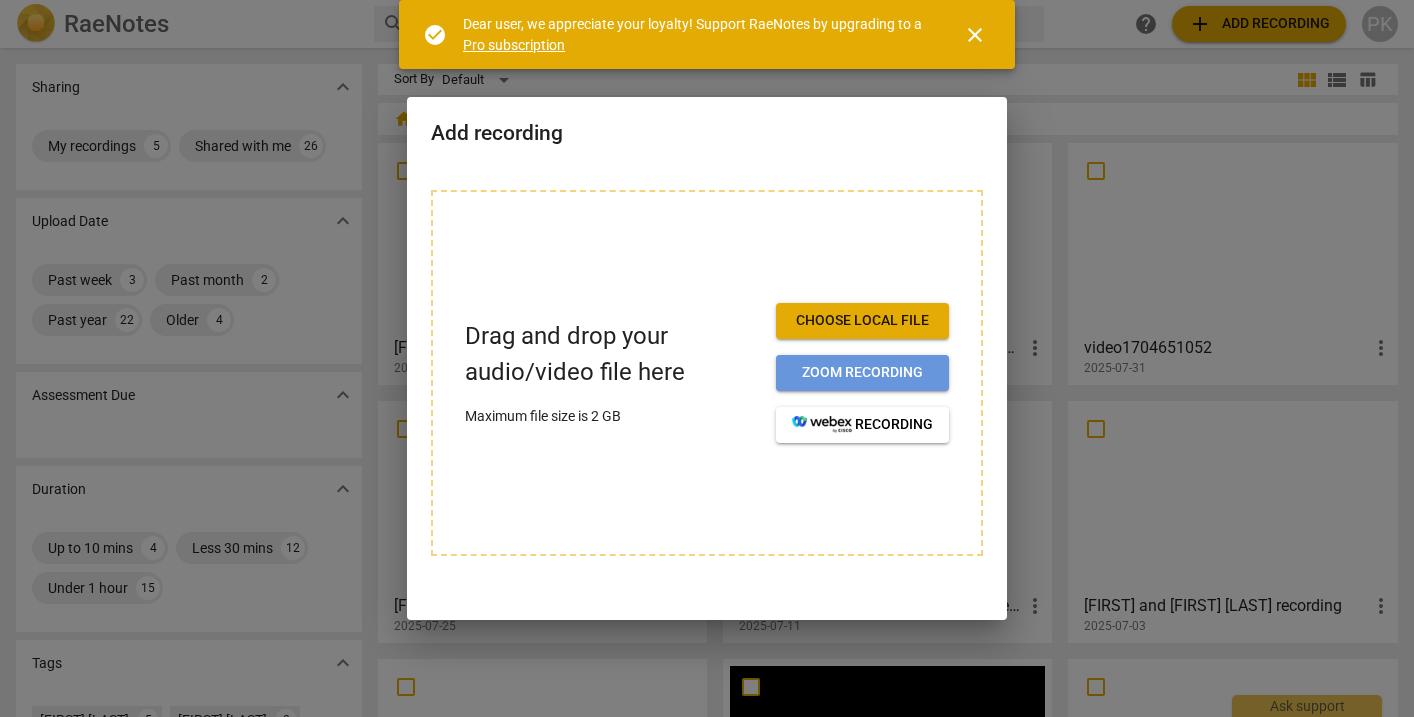 click on "Zoom recording" at bounding box center [862, 373] 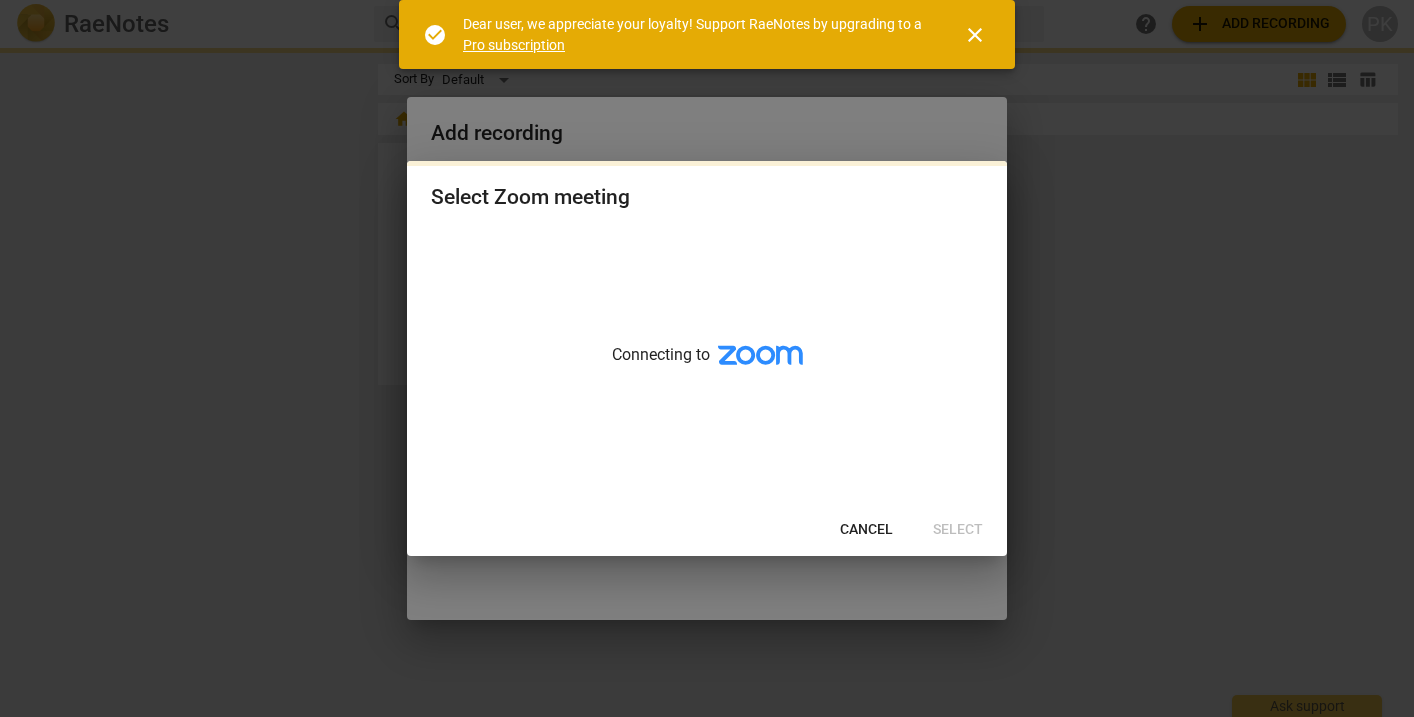 scroll, scrollTop: 0, scrollLeft: 0, axis: both 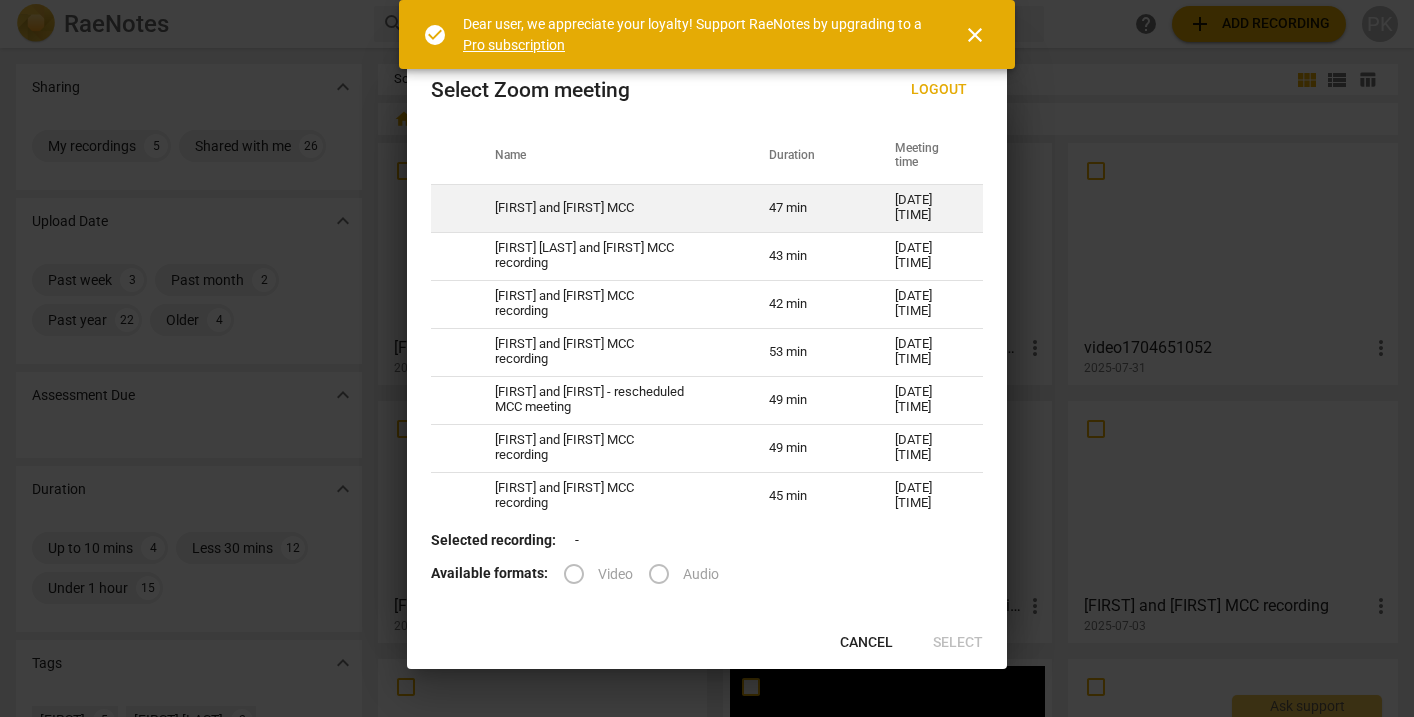 click on "47 min" at bounding box center [808, 208] 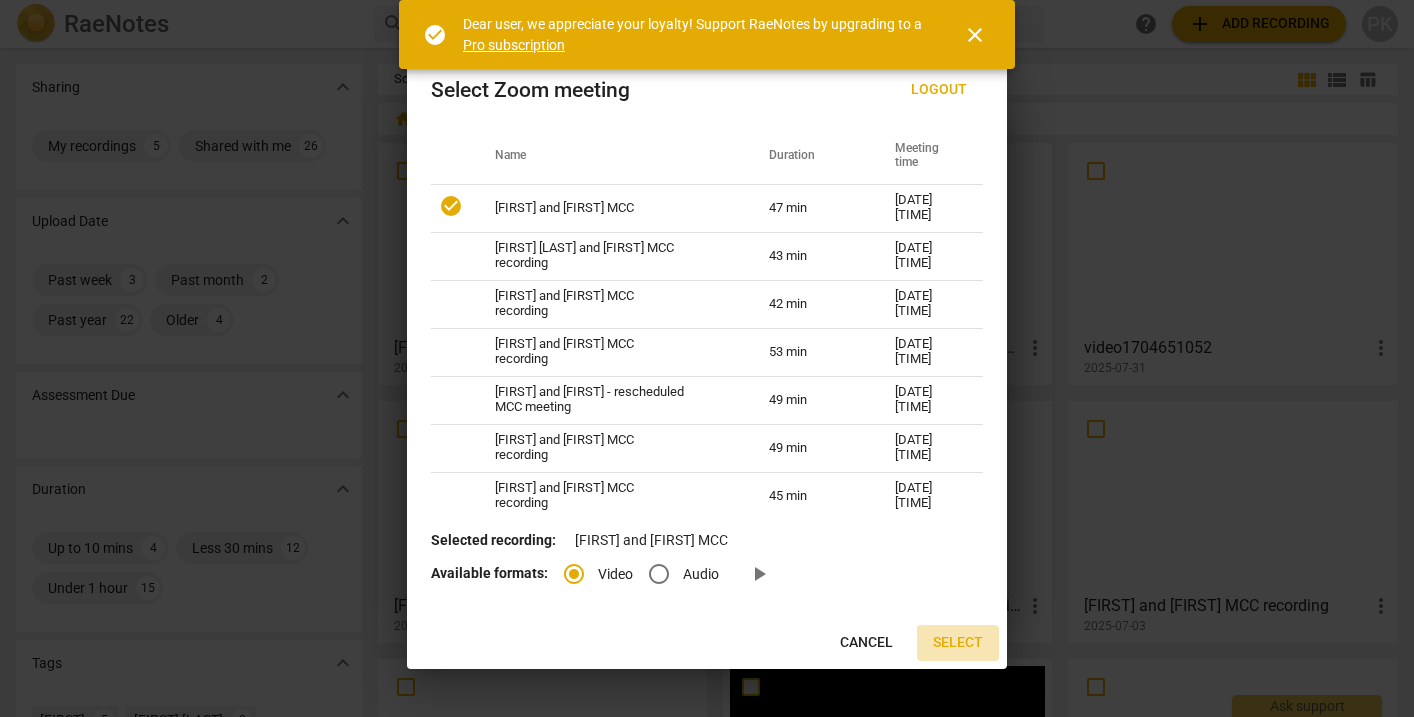 click on "Select" at bounding box center (958, 643) 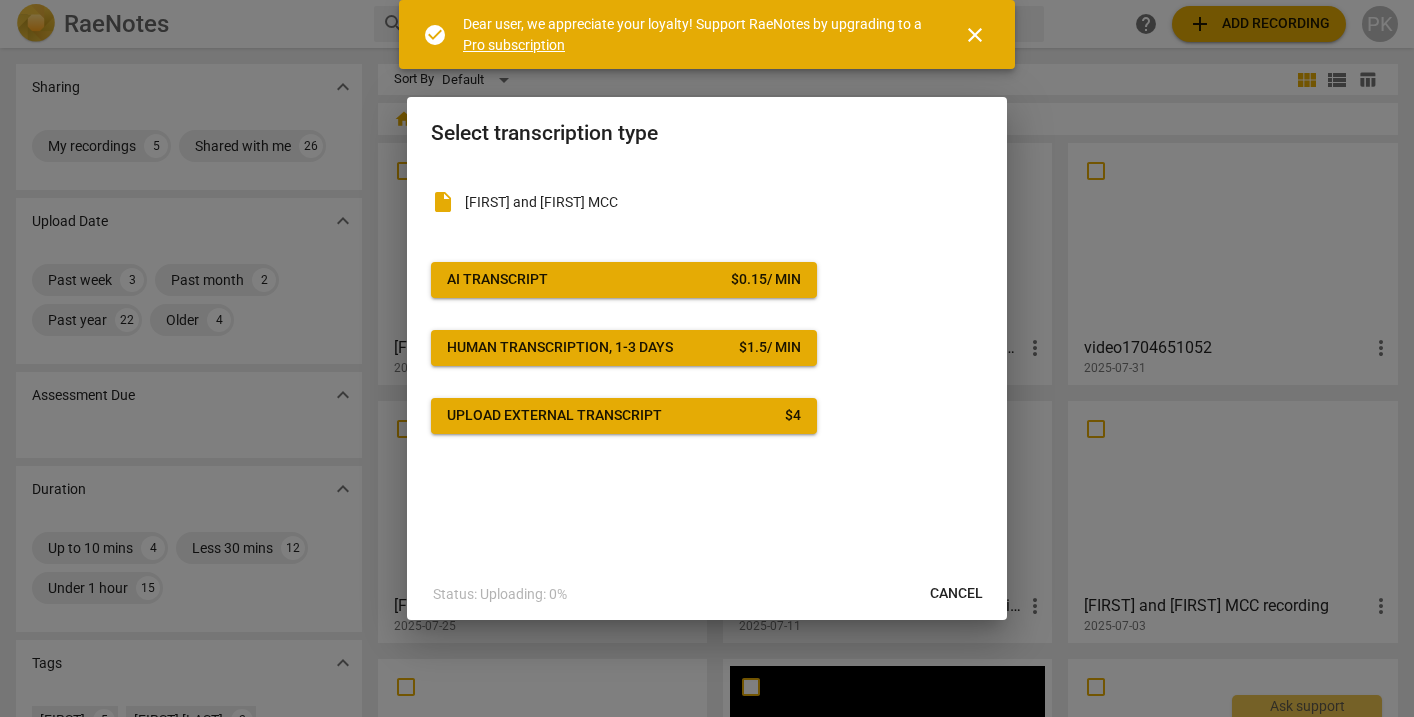 click on "$ 0.15  / min" at bounding box center [766, 280] 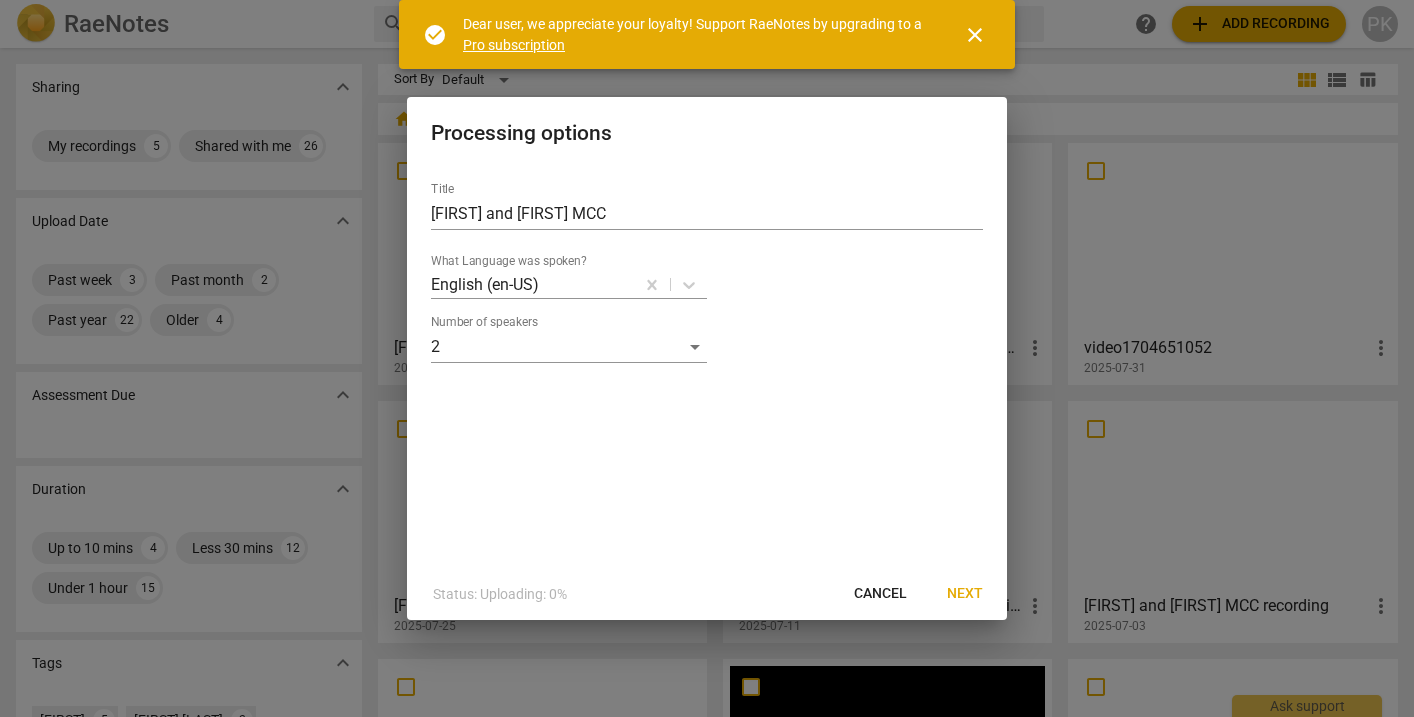 click on "Next" at bounding box center (965, 594) 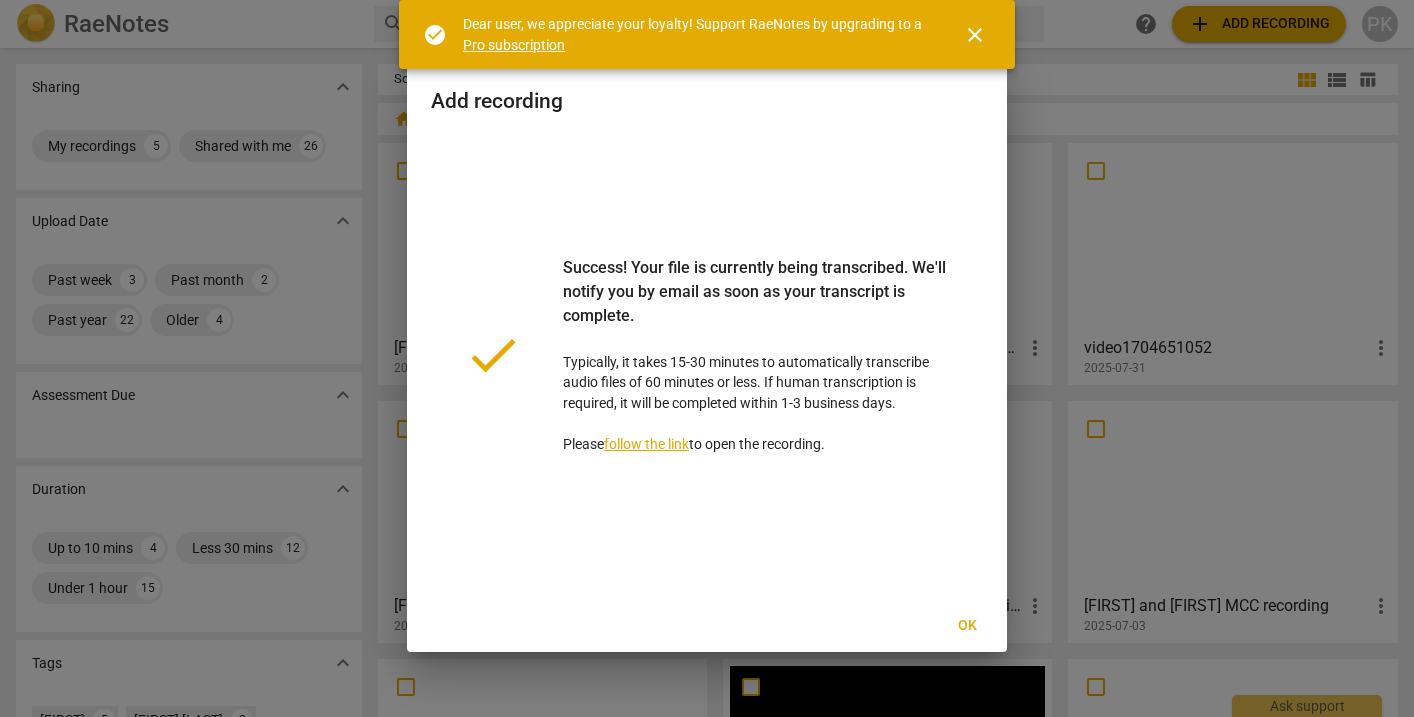click on "close" at bounding box center [975, 35] 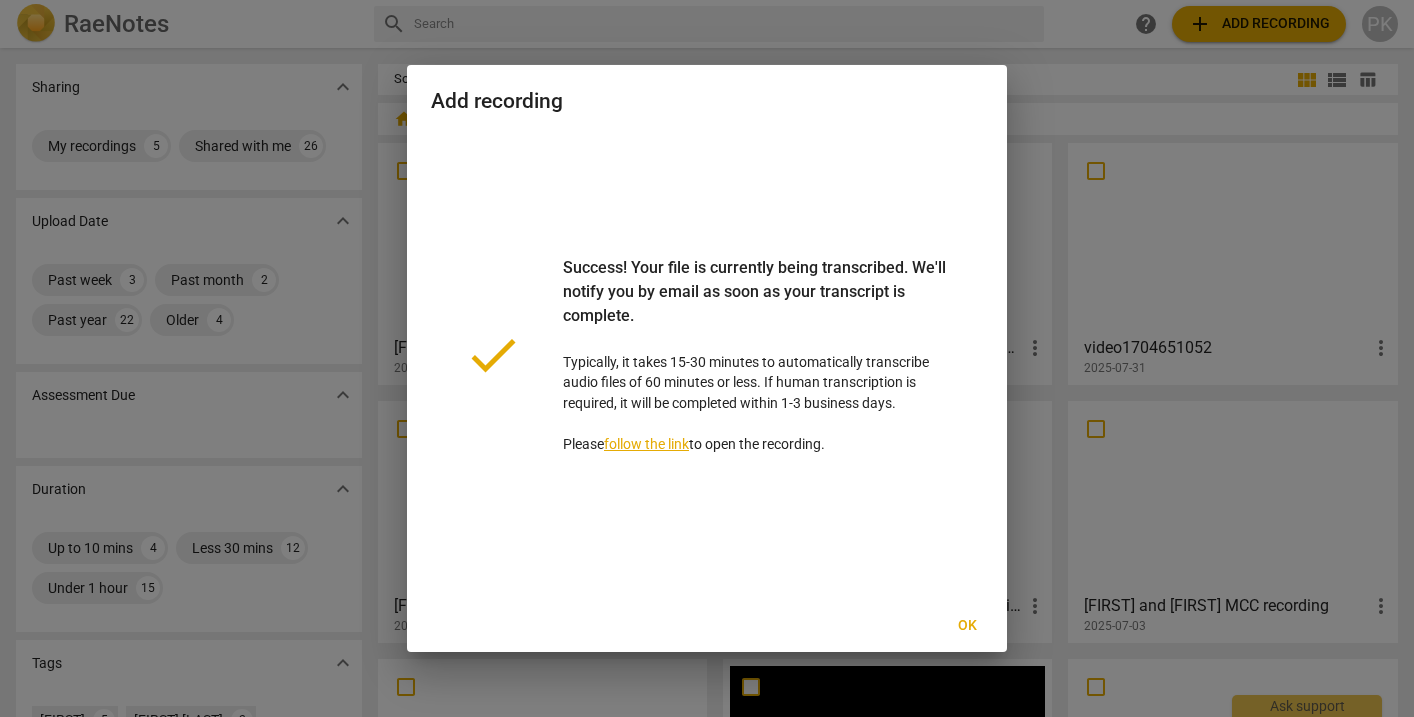 click on "Ok" at bounding box center [967, 626] 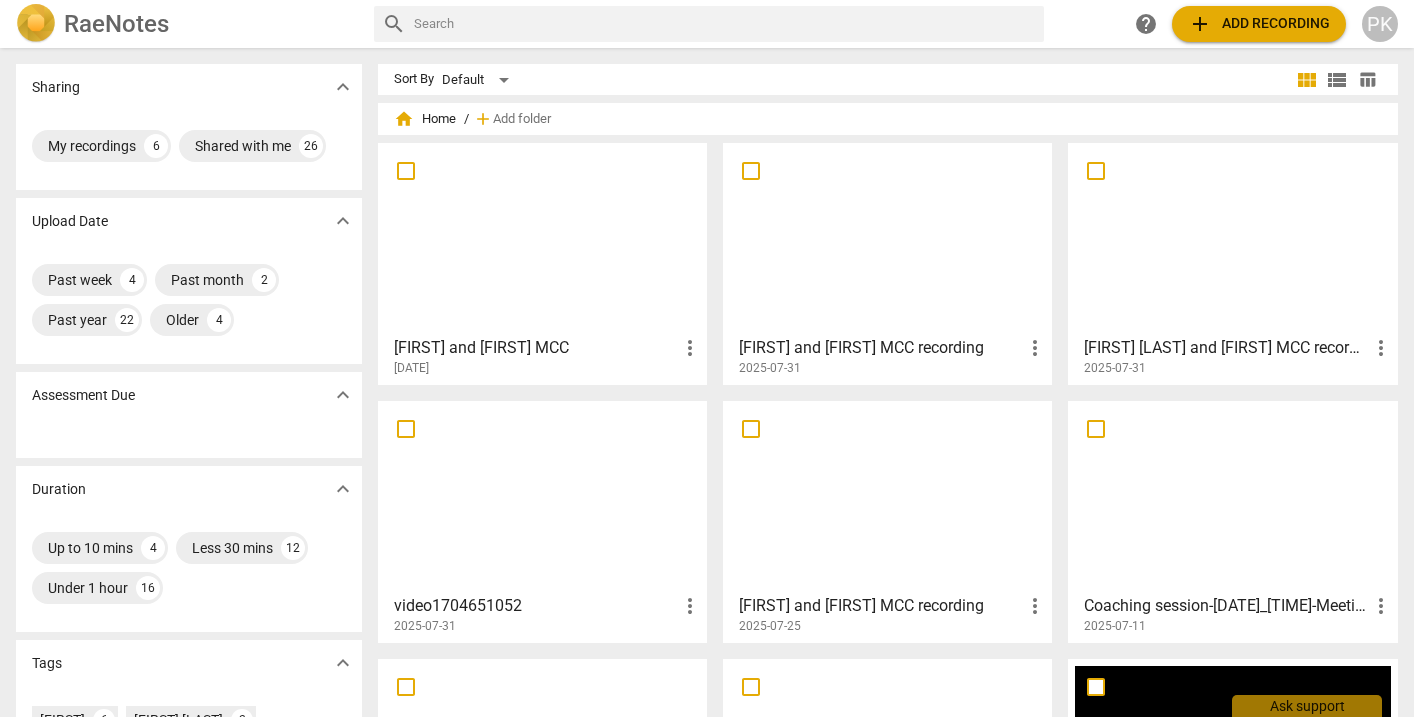 click at bounding box center [542, 238] 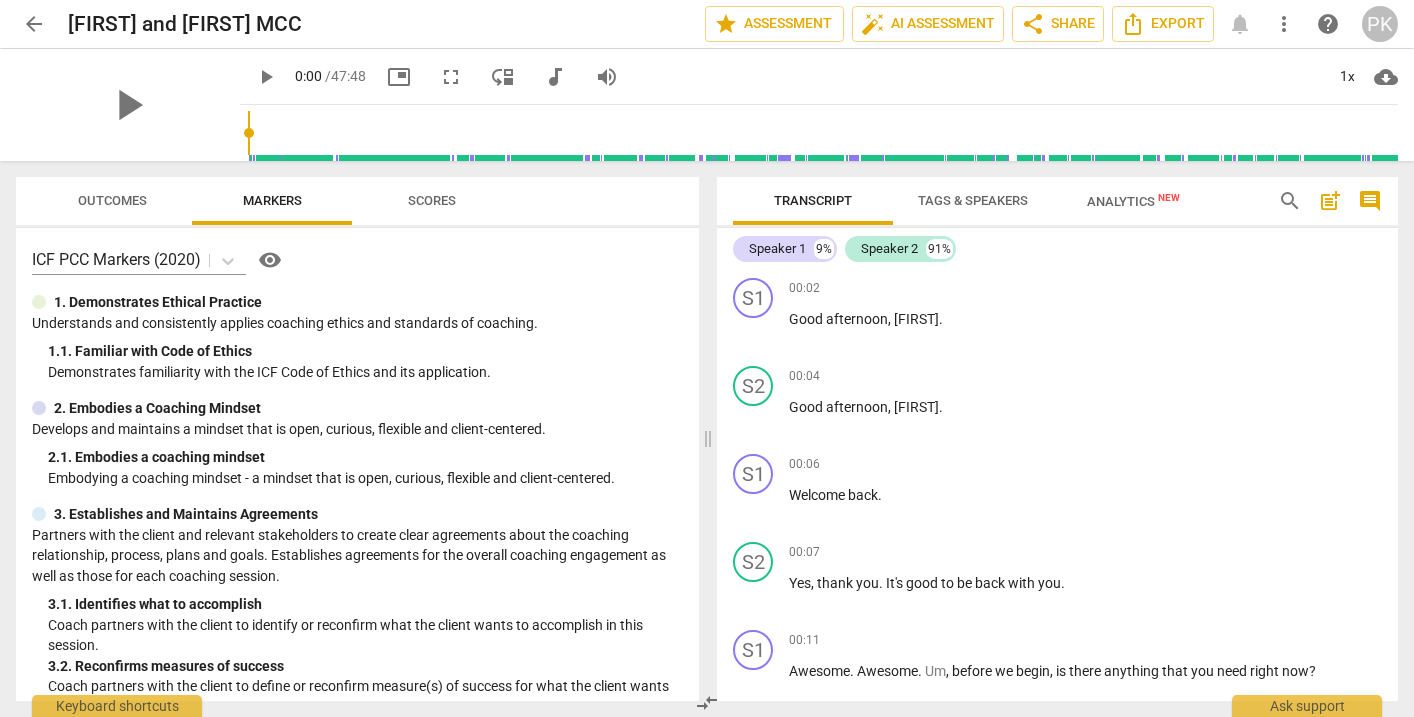 click on "Analytics   New" at bounding box center [1133, 201] 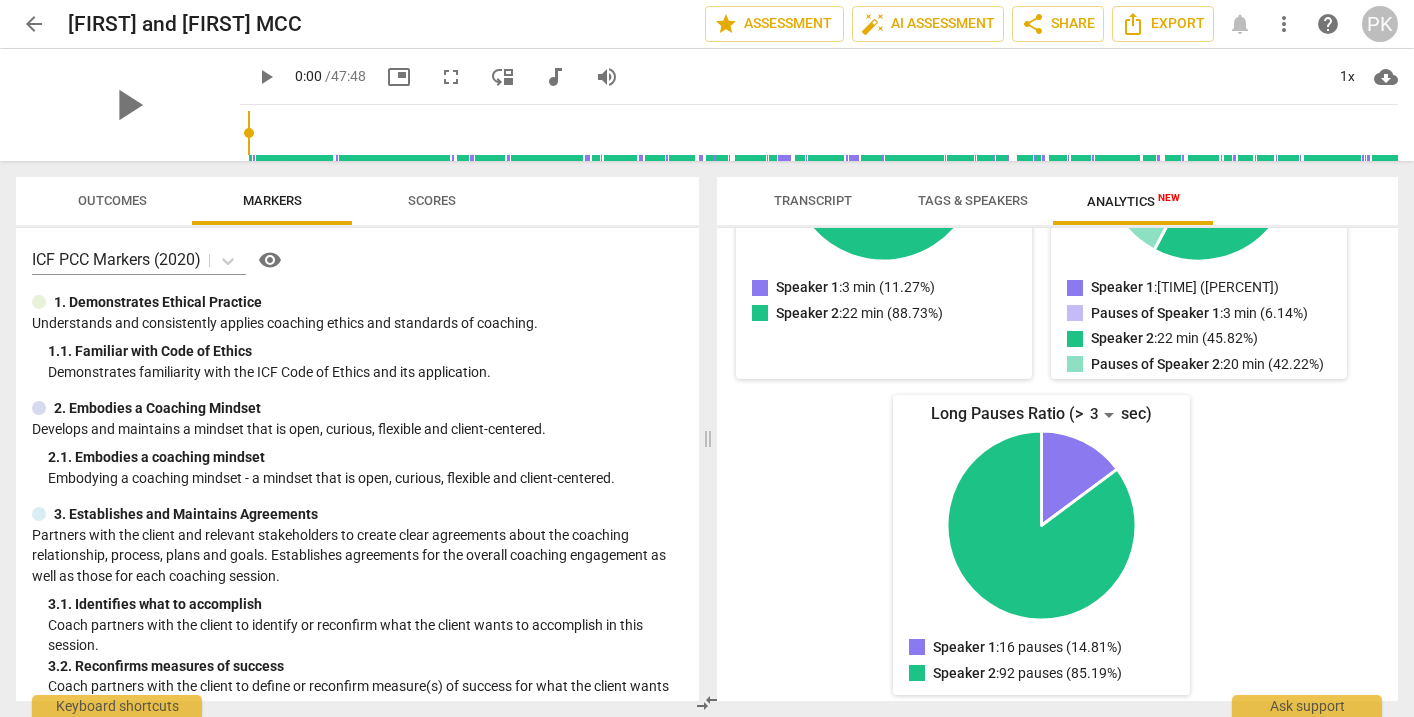 scroll, scrollTop: 421, scrollLeft: 0, axis: vertical 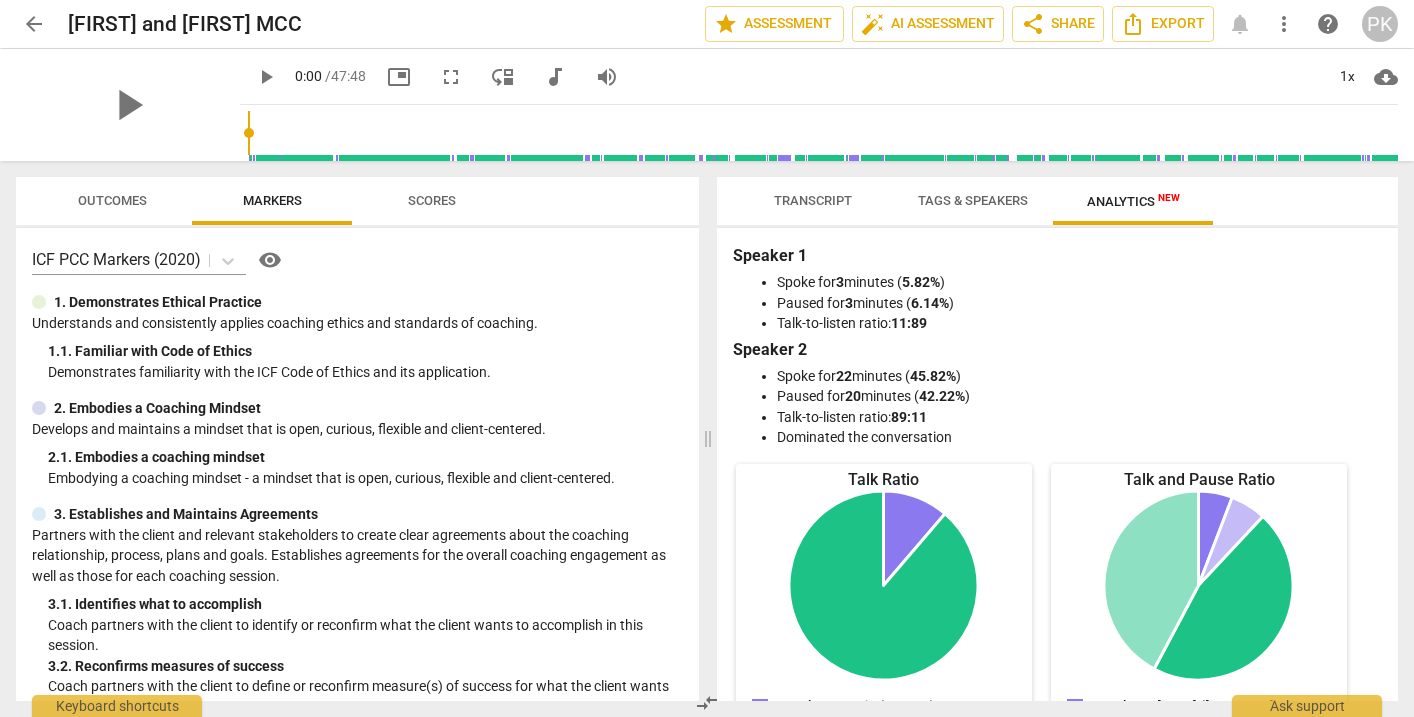 click on "Transcript" at bounding box center [813, 201] 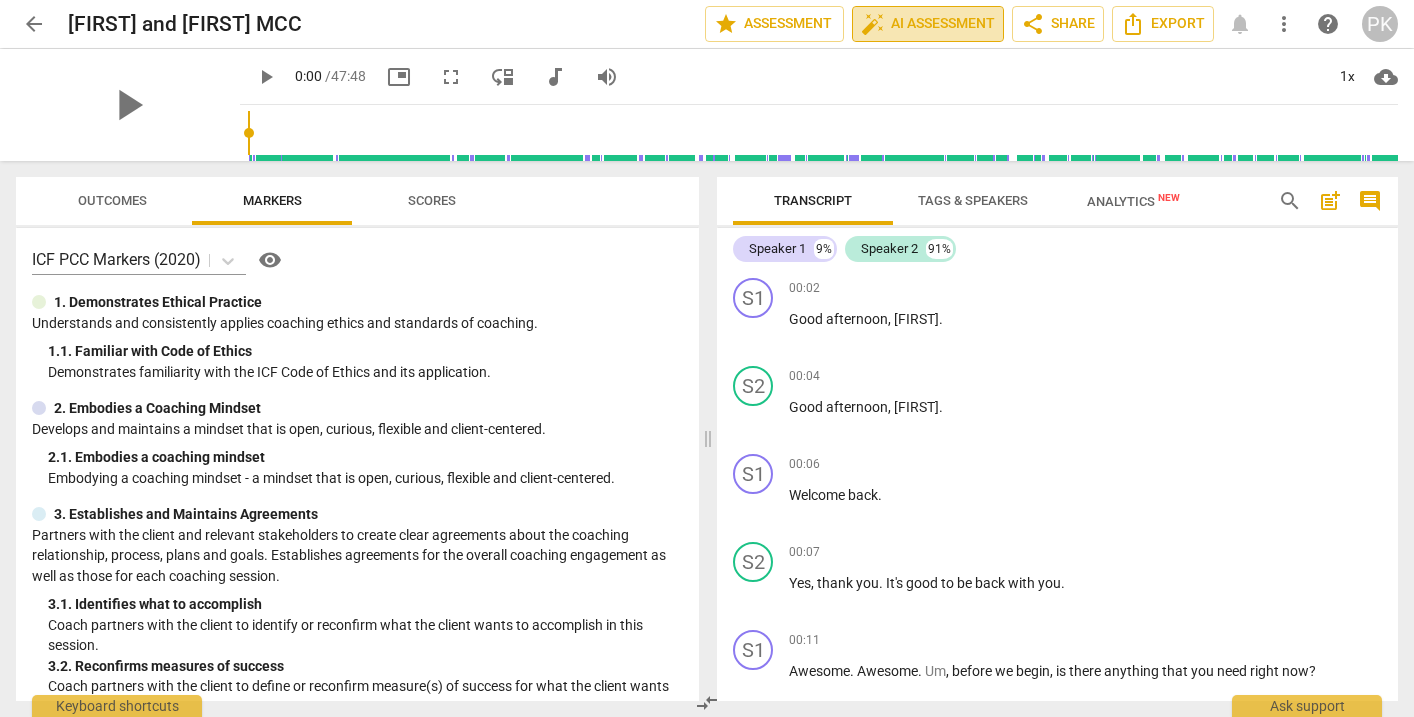 click on "auto_fix_high    AI Assessment" at bounding box center (928, 24) 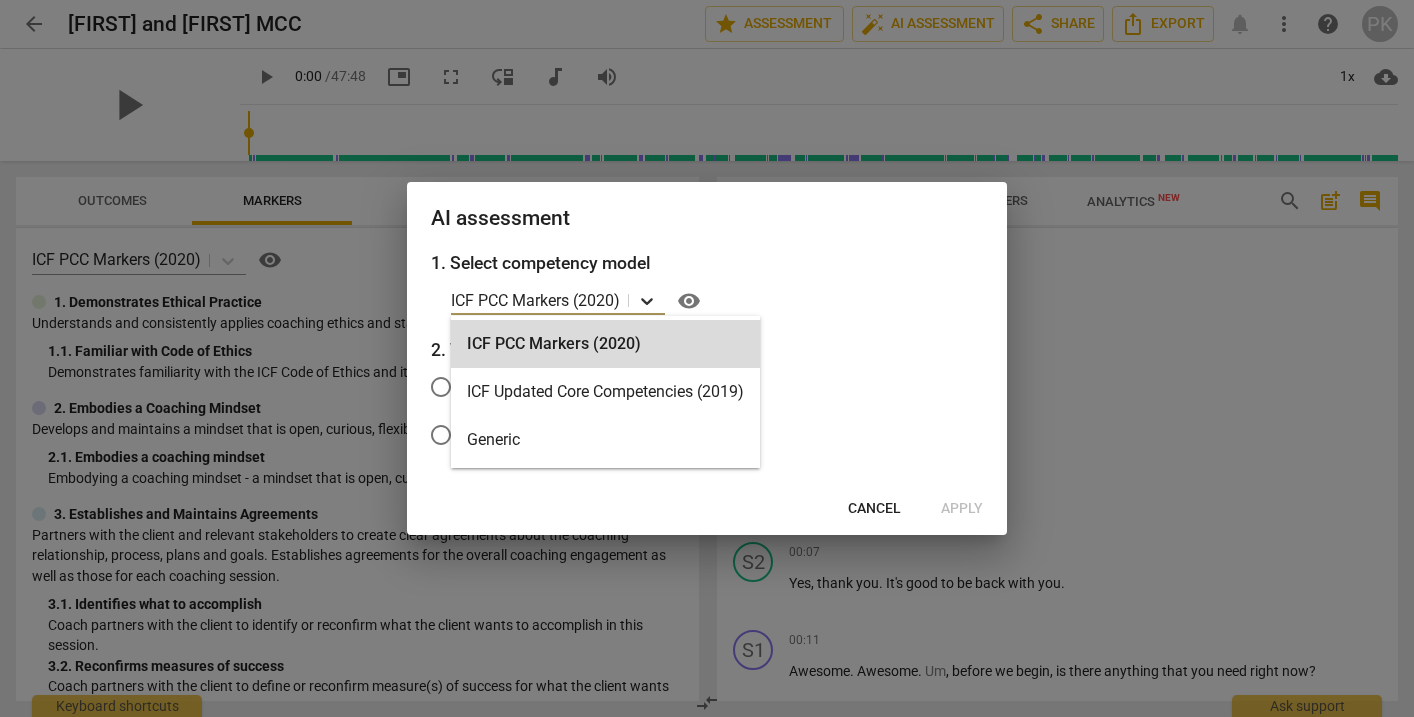 click 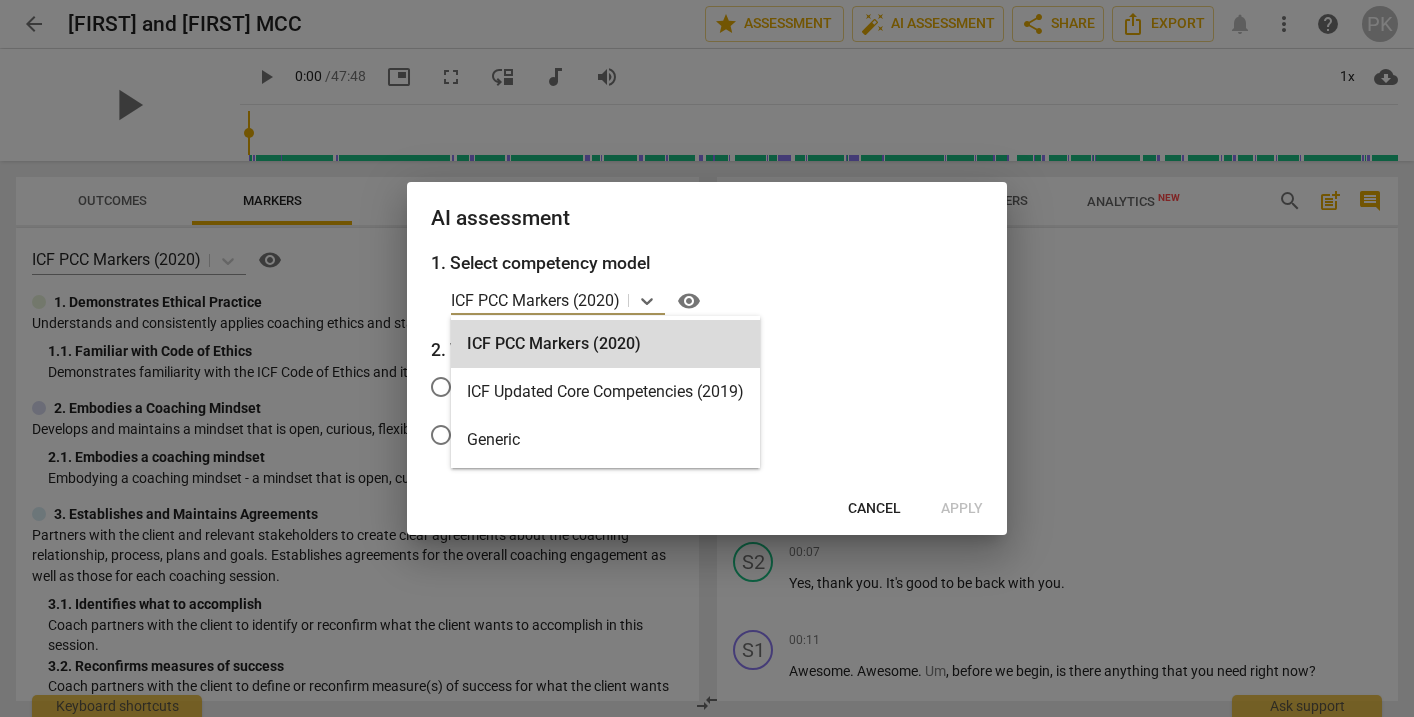 click on "ICF PCC Markers (2020) selected, 1 of 3. 3 results available. Use Up and Down to choose options, press Enter to select the currently focused option, press Escape to exit the menu, press Tab to select the option and exit the menu. ICF PCC Markers (2020) visibility" at bounding box center (717, 301) 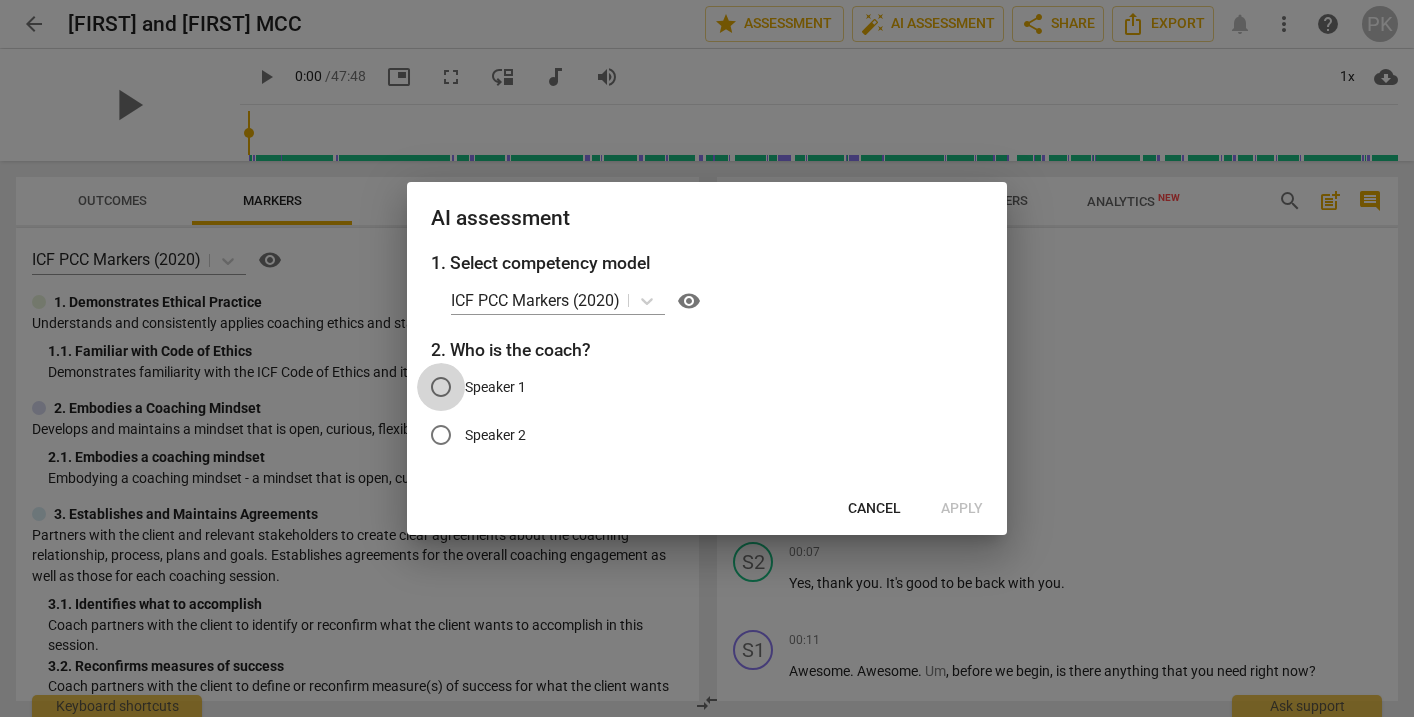 click on "Speaker 1" at bounding box center (441, 387) 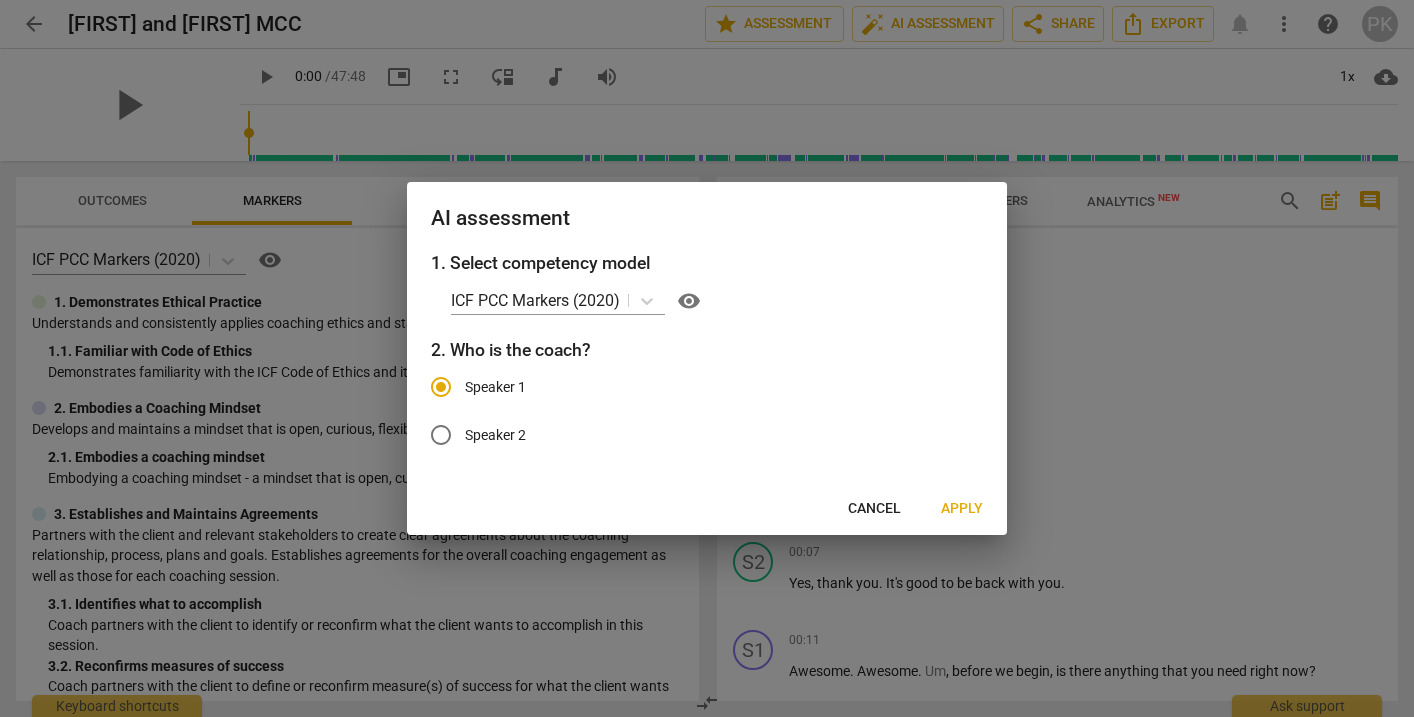 click on "Apply" at bounding box center [962, 509] 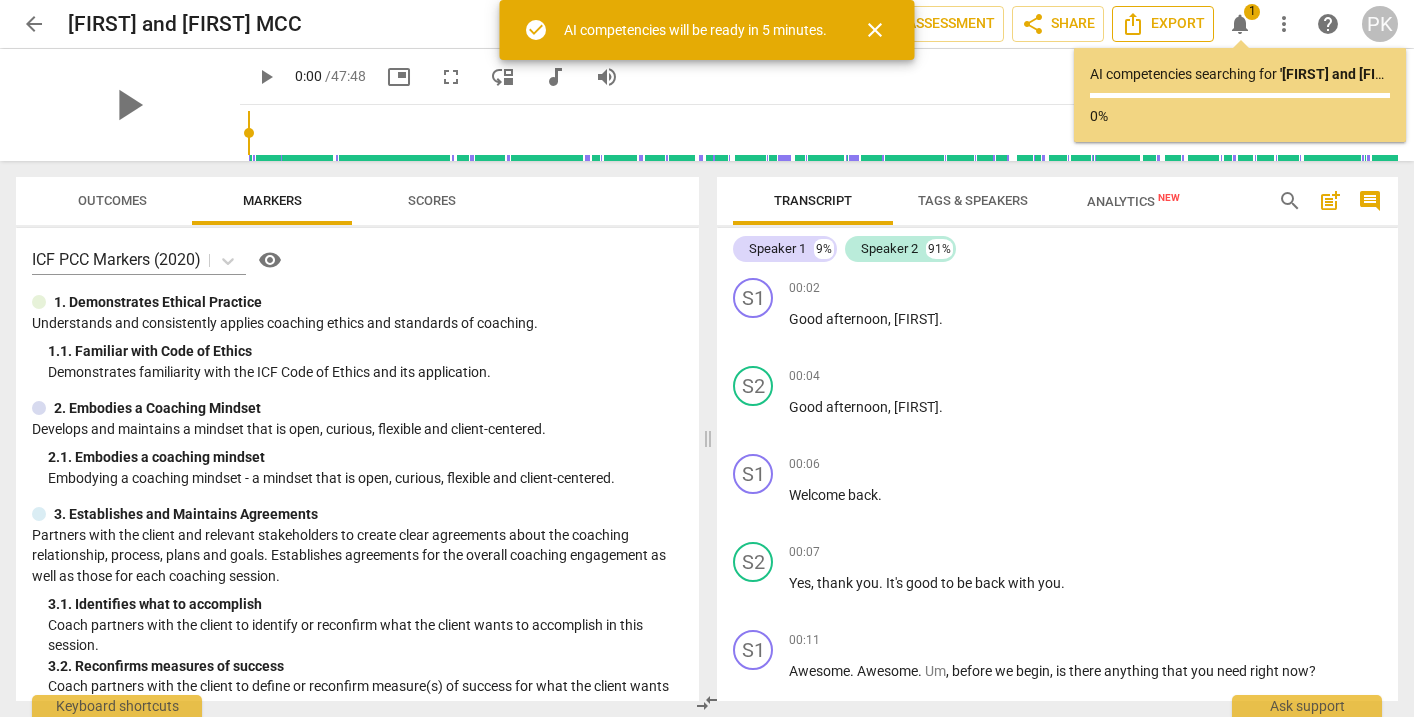 click on "Export" at bounding box center [1163, 24] 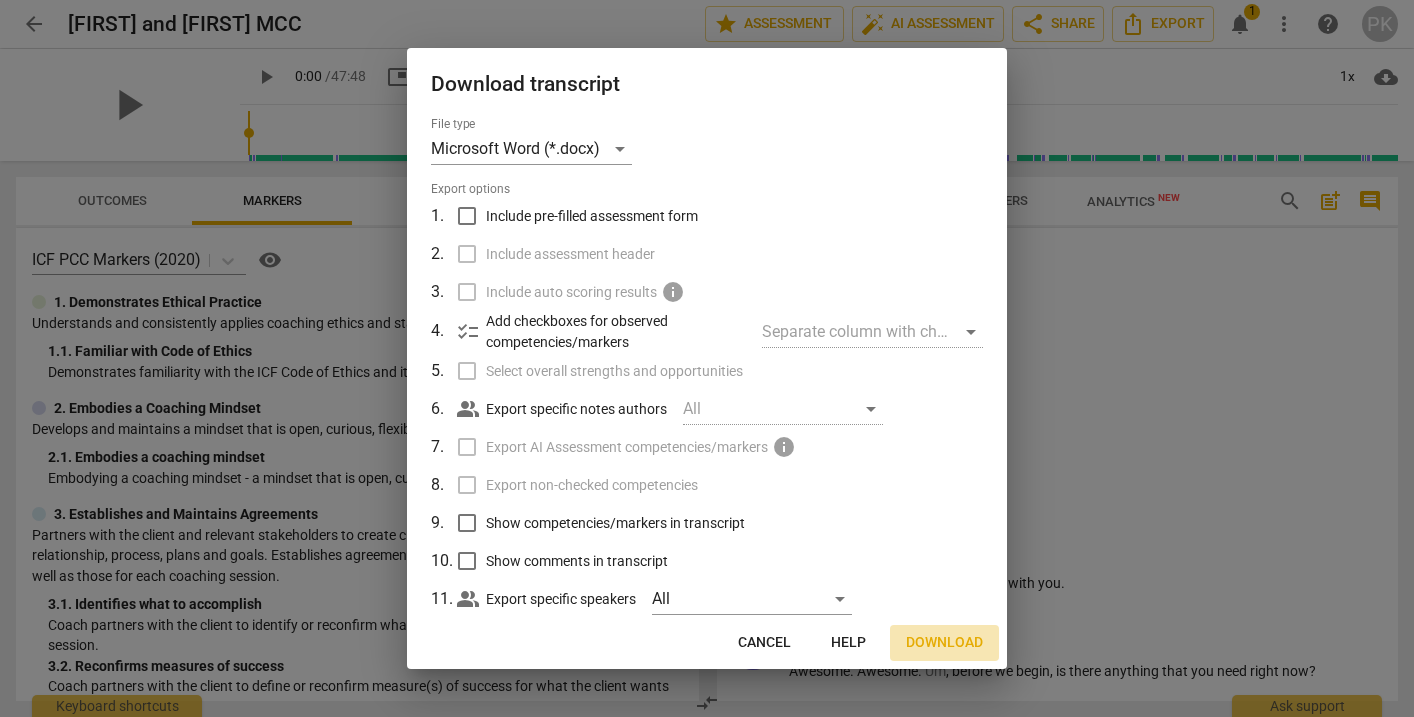 click on "Download" at bounding box center (944, 643) 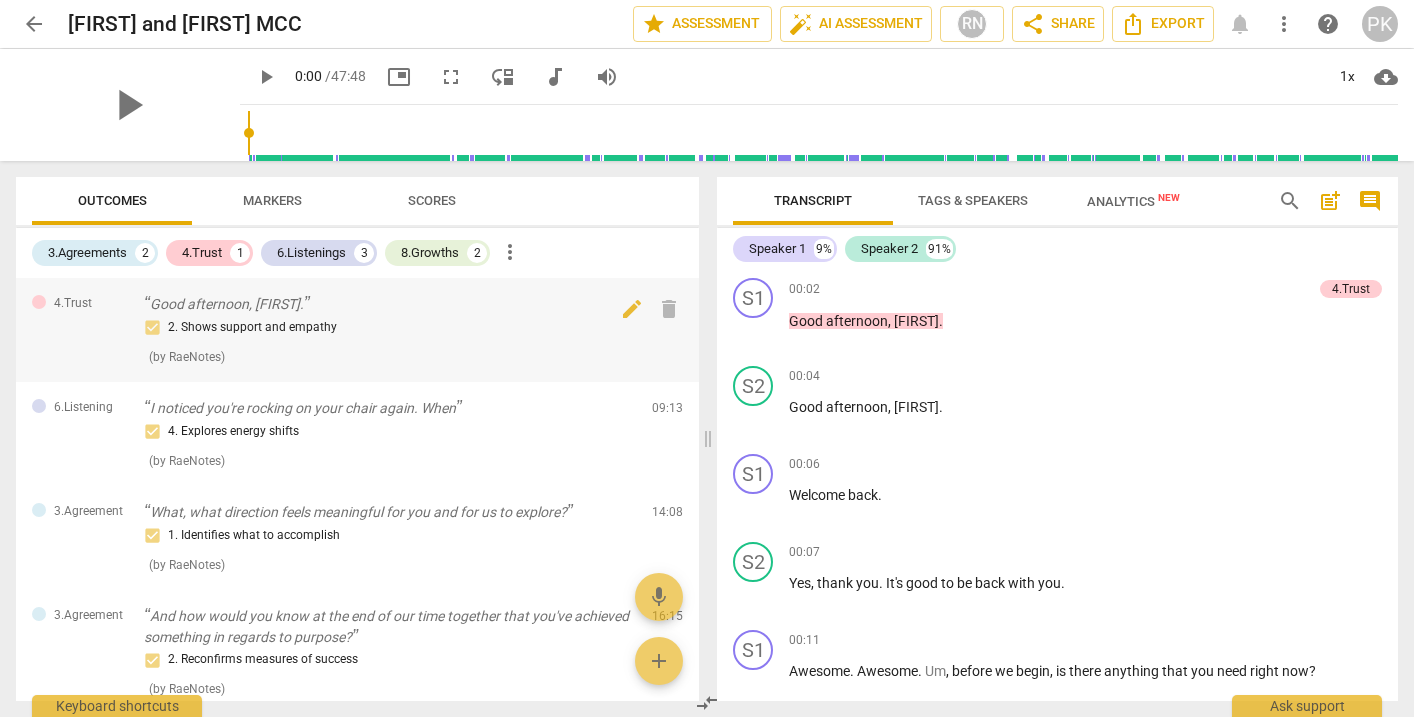 scroll, scrollTop: 0, scrollLeft: 0, axis: both 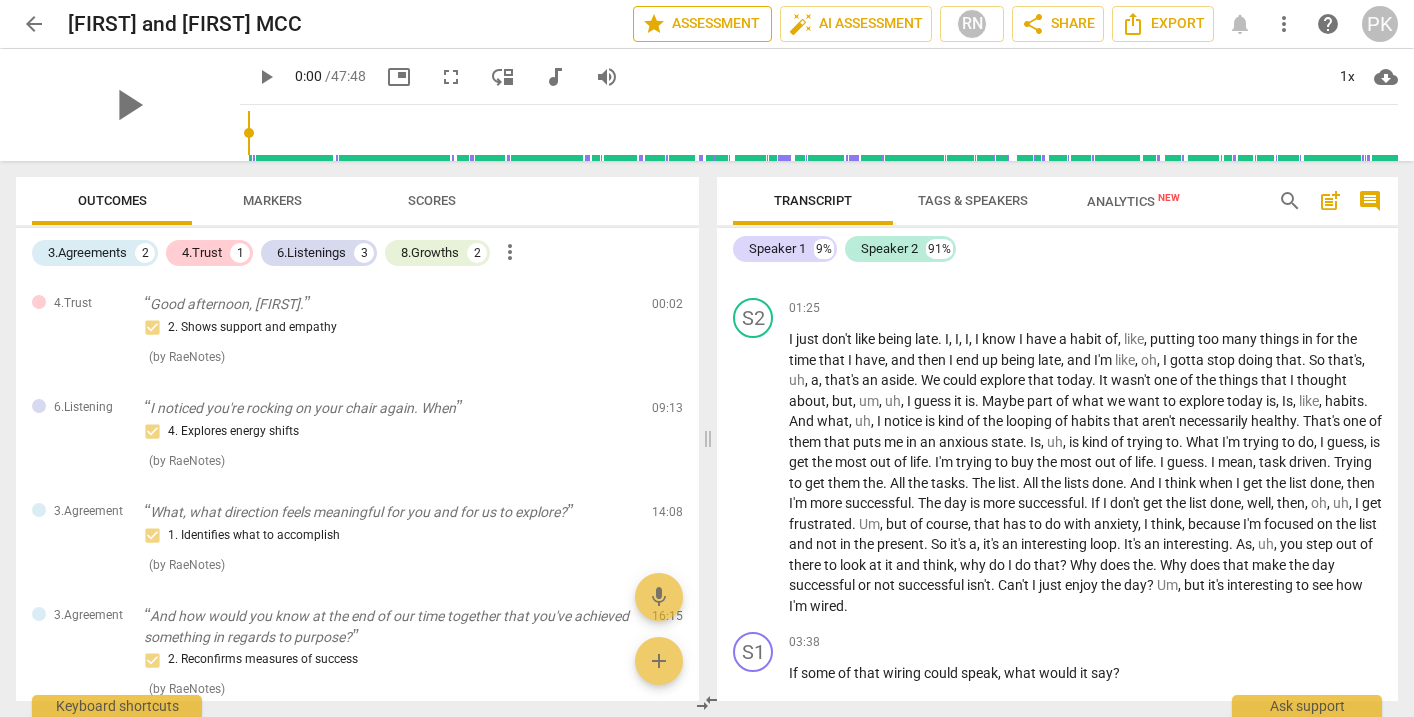 click on "star    Assessment" at bounding box center (702, 24) 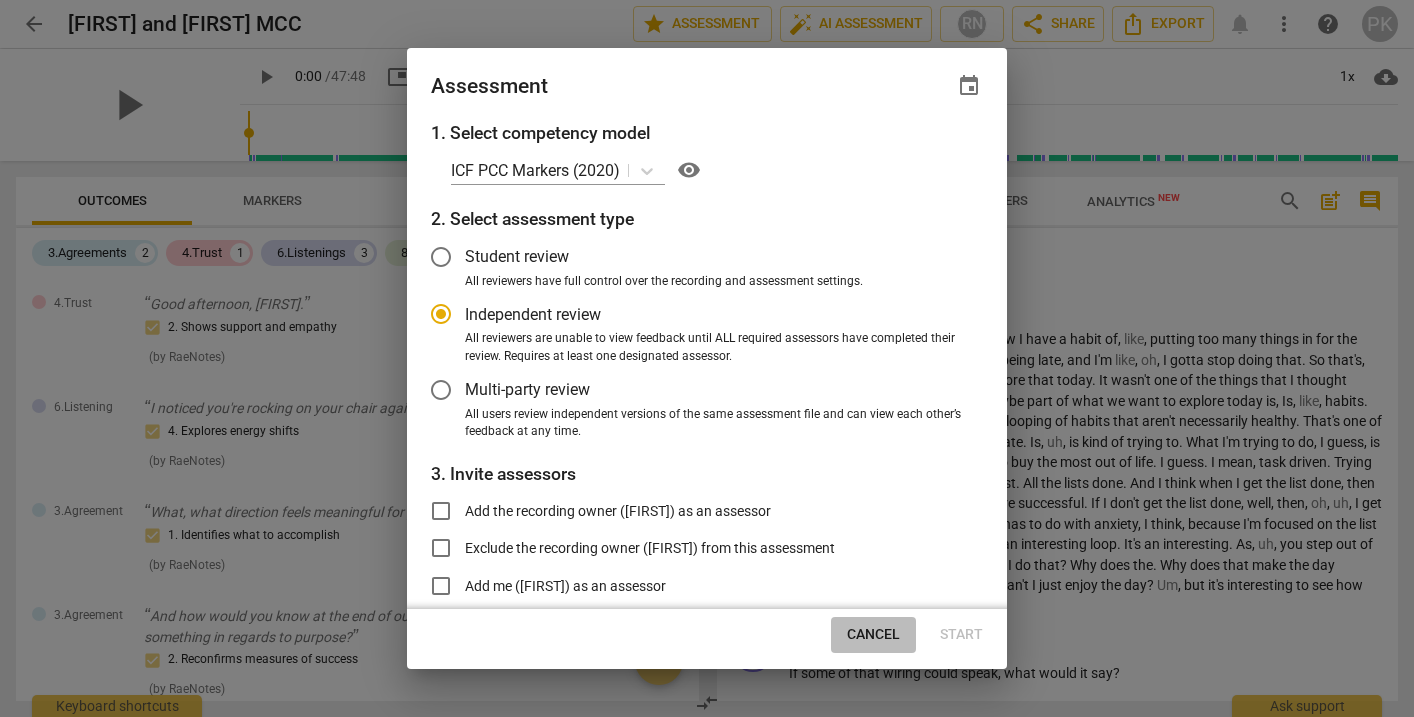 click on "Cancel" at bounding box center (873, 635) 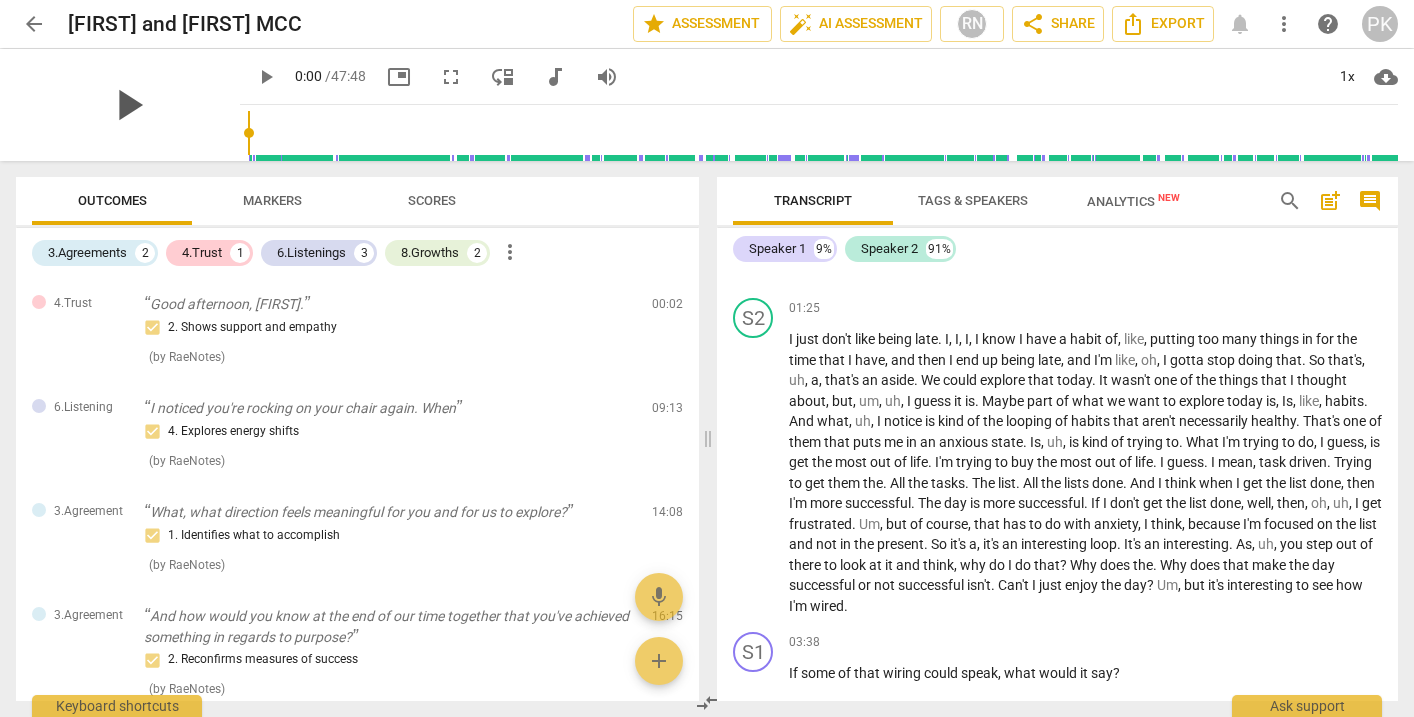 click on "play_arrow" at bounding box center (128, 105) 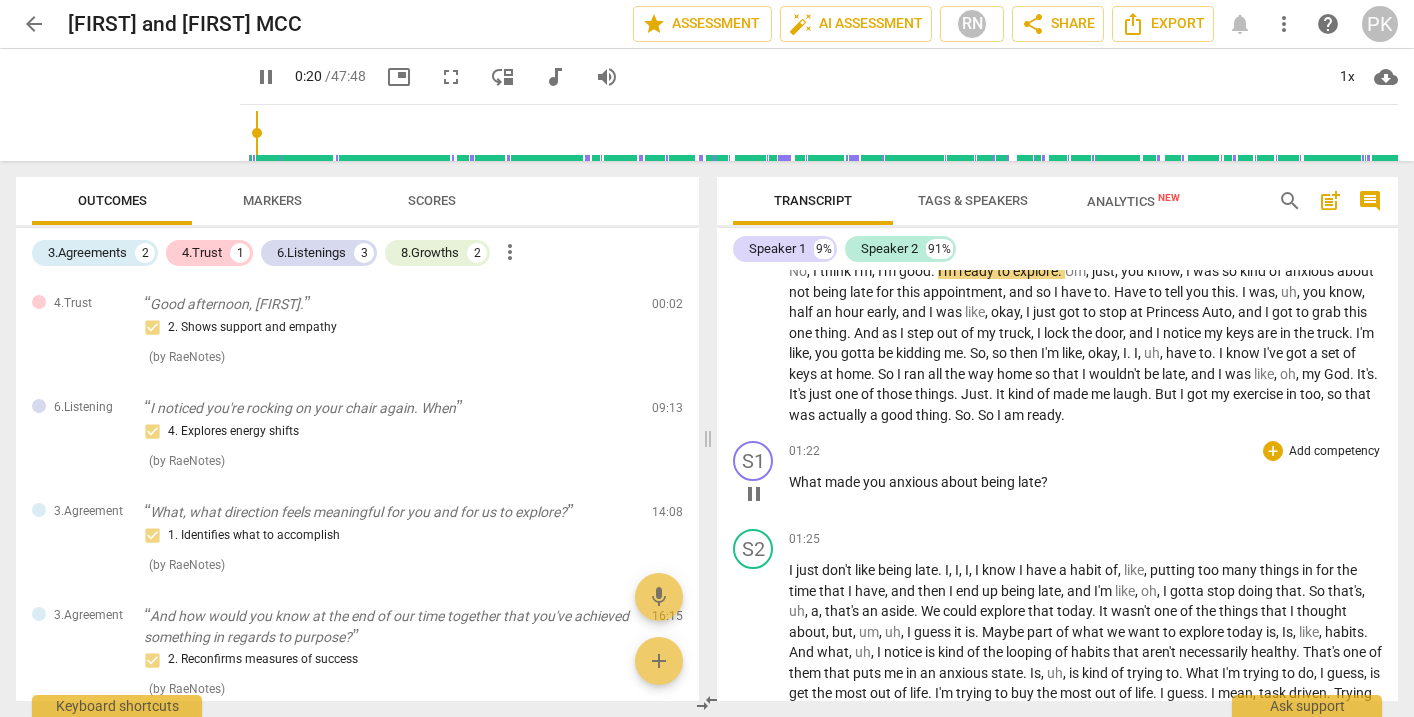 scroll, scrollTop: 475, scrollLeft: 0, axis: vertical 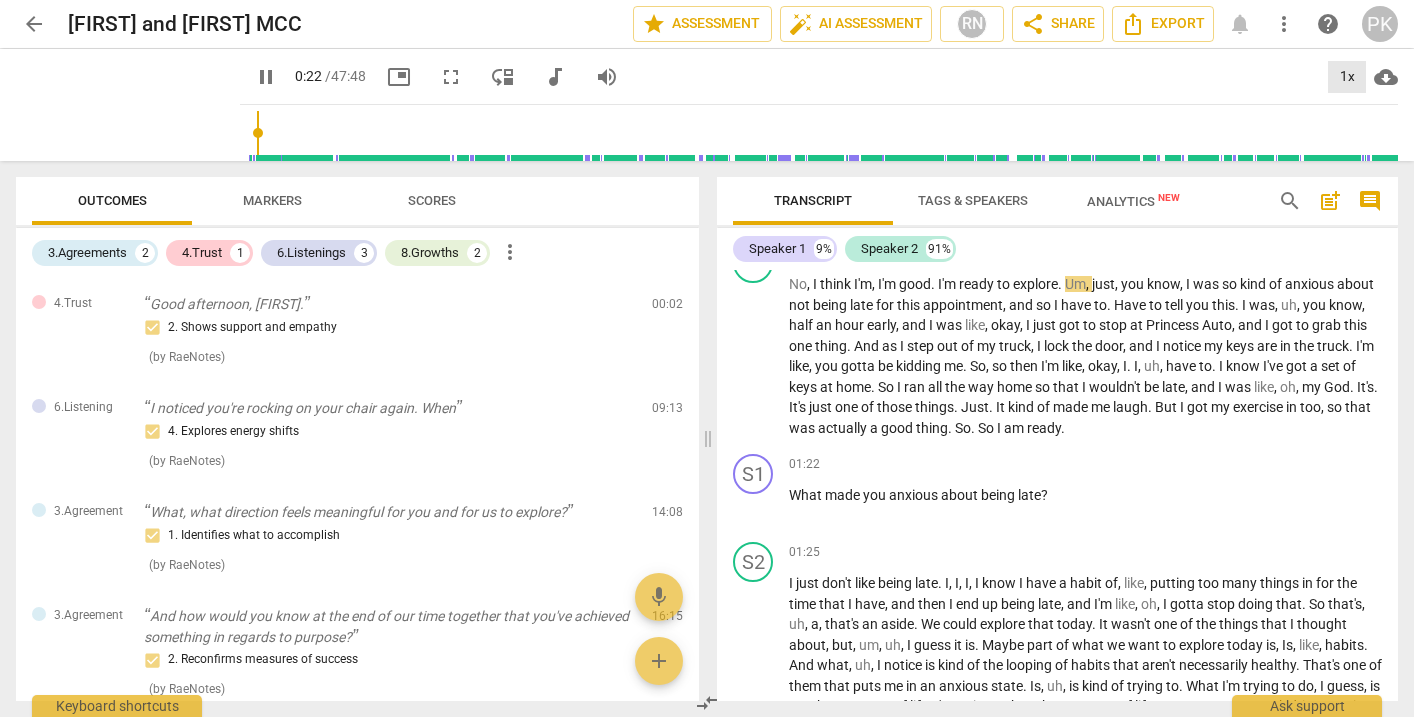 click on "1x" at bounding box center [1347, 77] 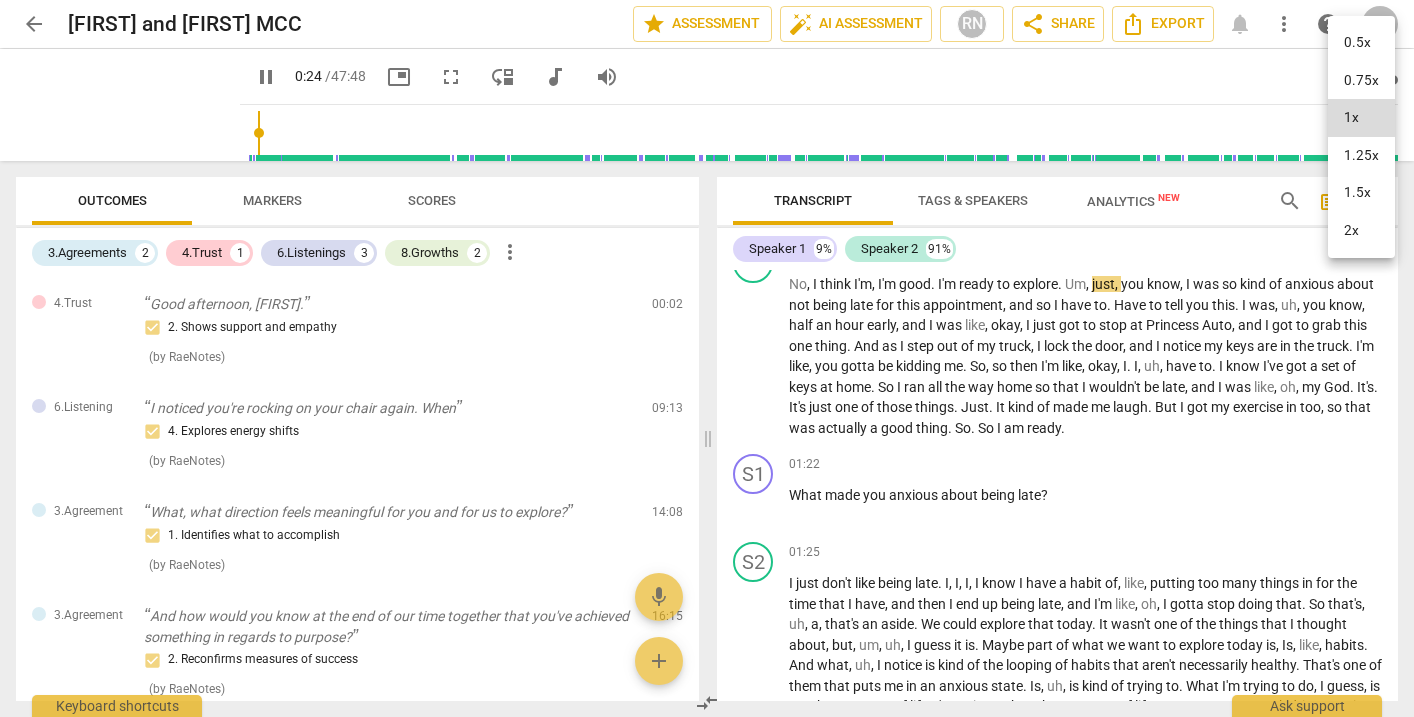 click on "1.5x" at bounding box center [1361, 193] 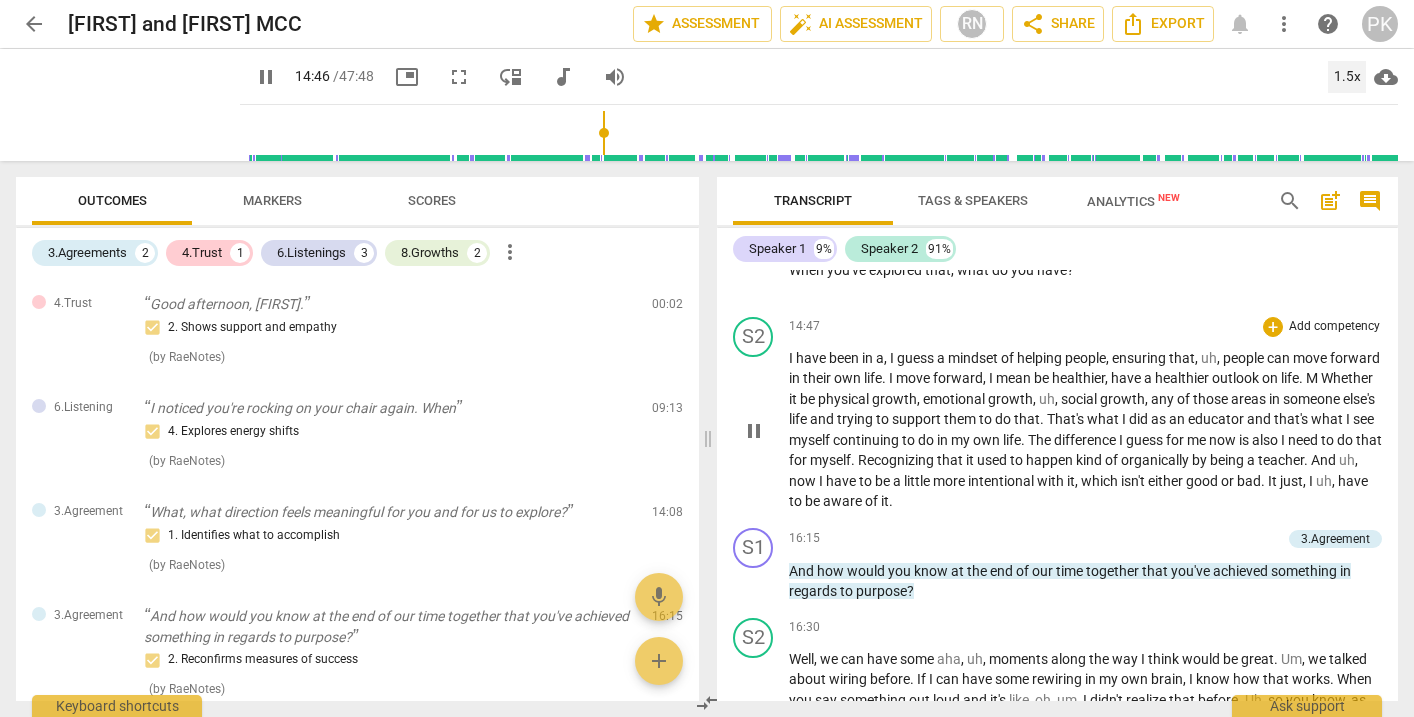 scroll, scrollTop: 2978, scrollLeft: 0, axis: vertical 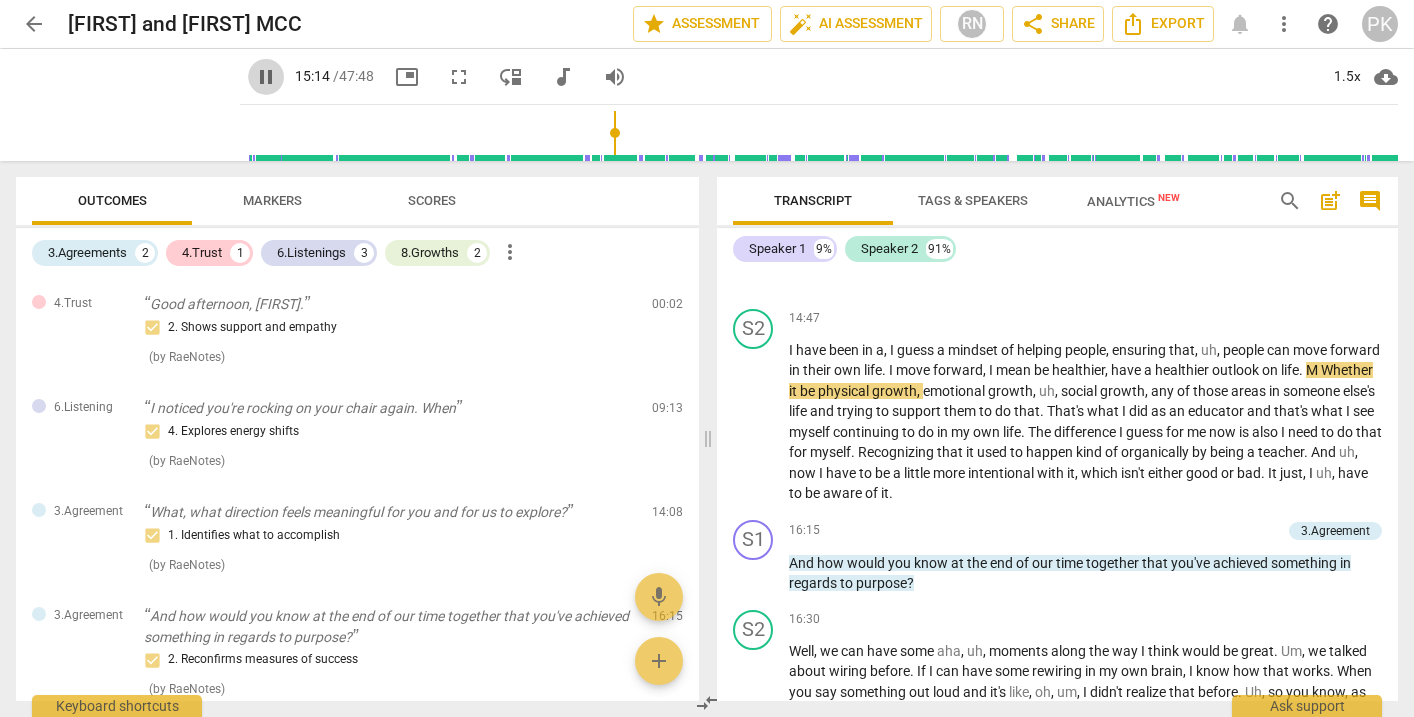 click on "pause" at bounding box center (266, 77) 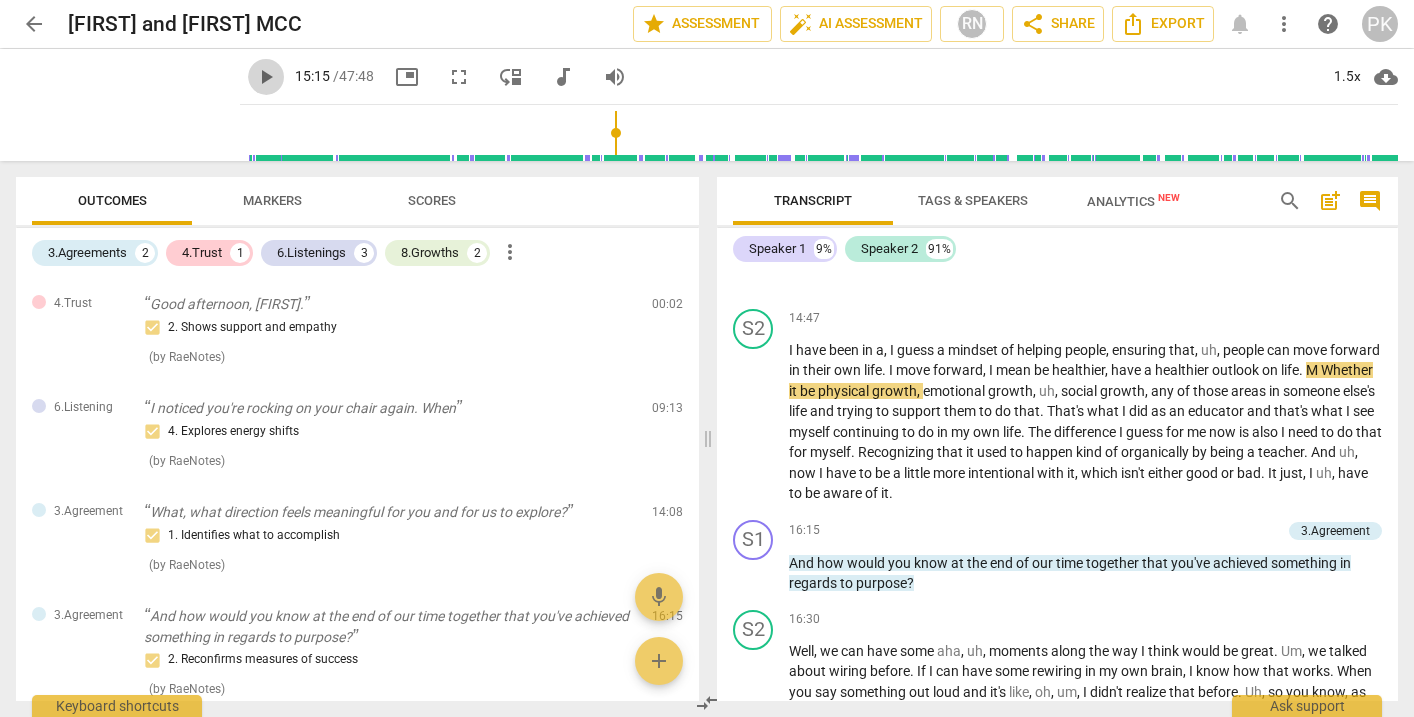 click on "play_arrow" at bounding box center [266, 77] 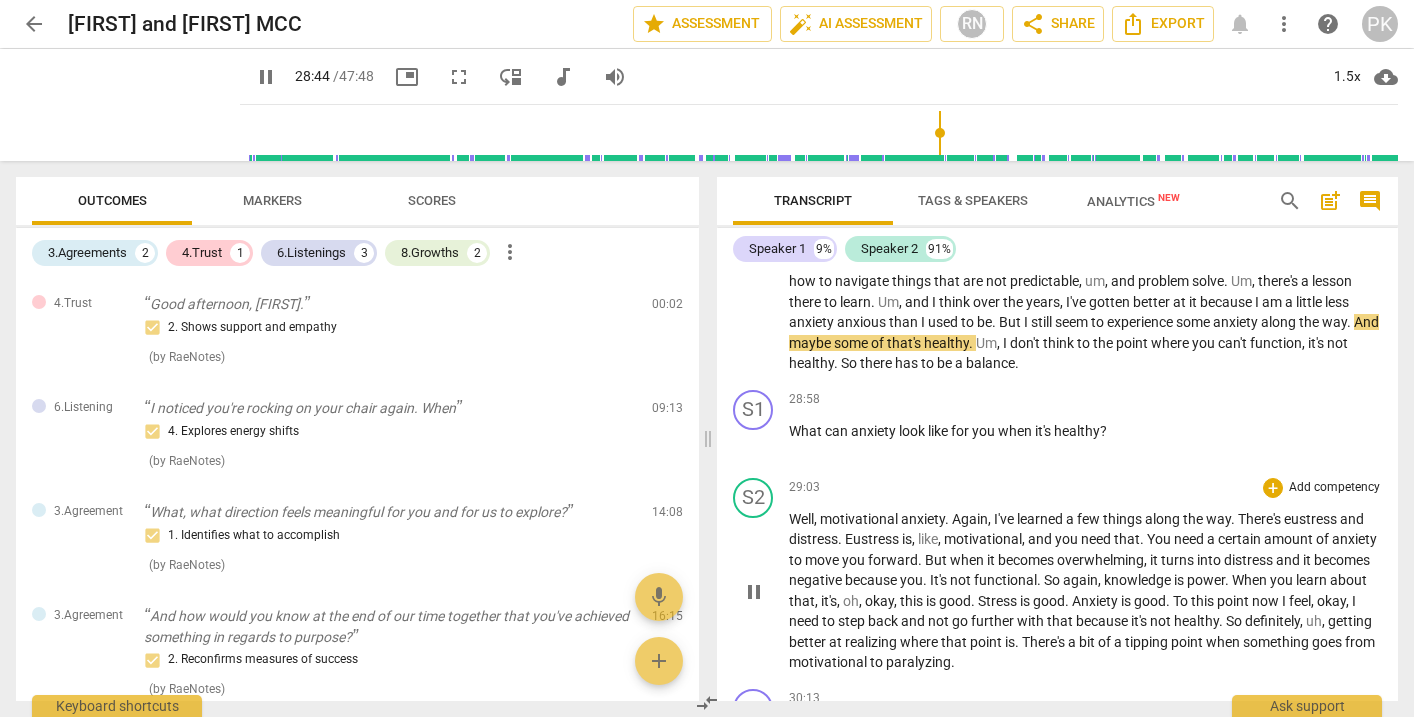 scroll, scrollTop: 5906, scrollLeft: 0, axis: vertical 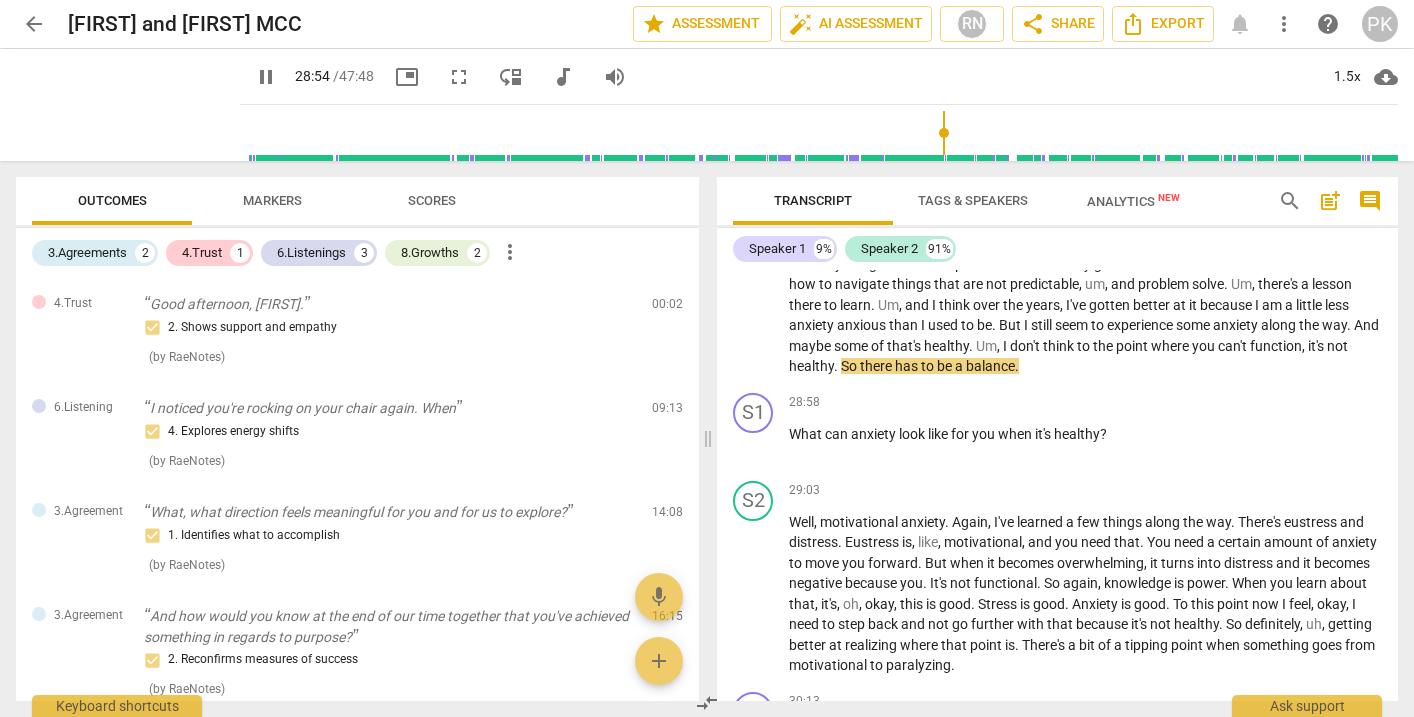 click on "Scores" at bounding box center (432, 201) 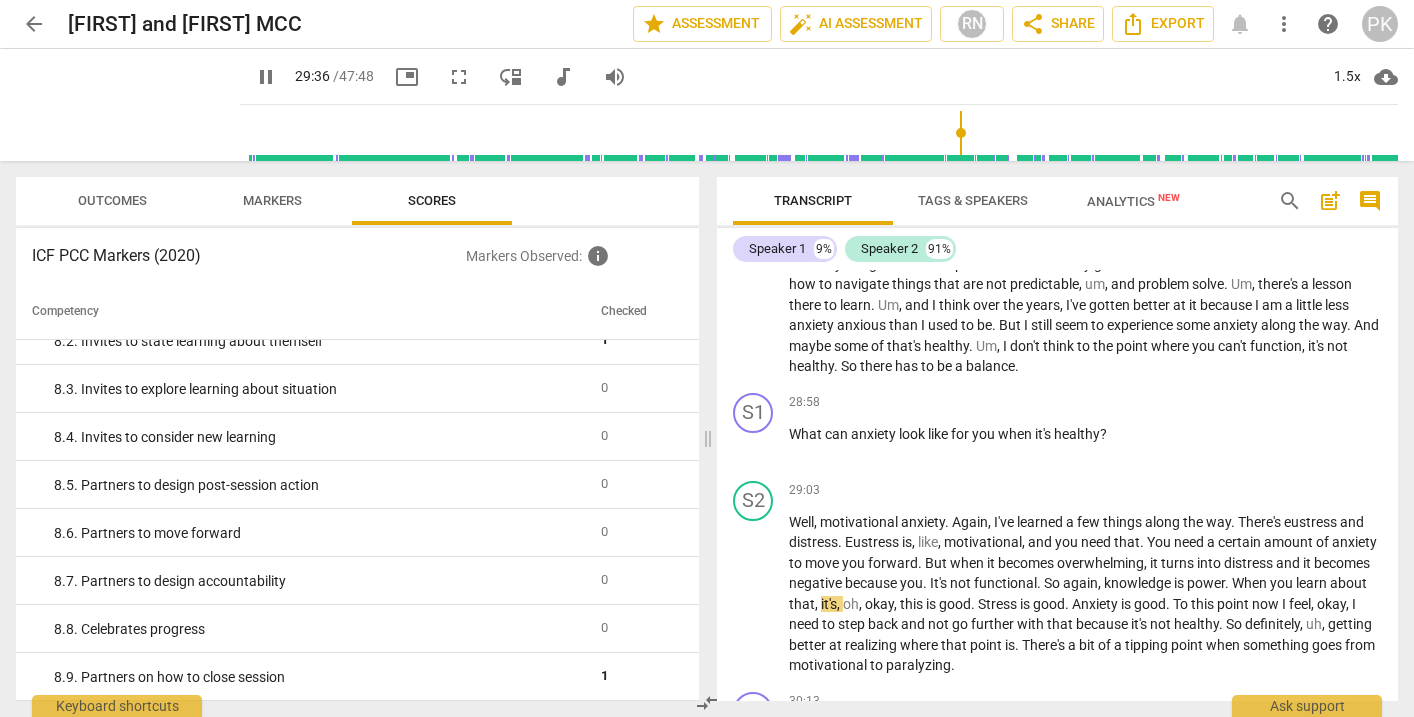 scroll, scrollTop: 1896, scrollLeft: 0, axis: vertical 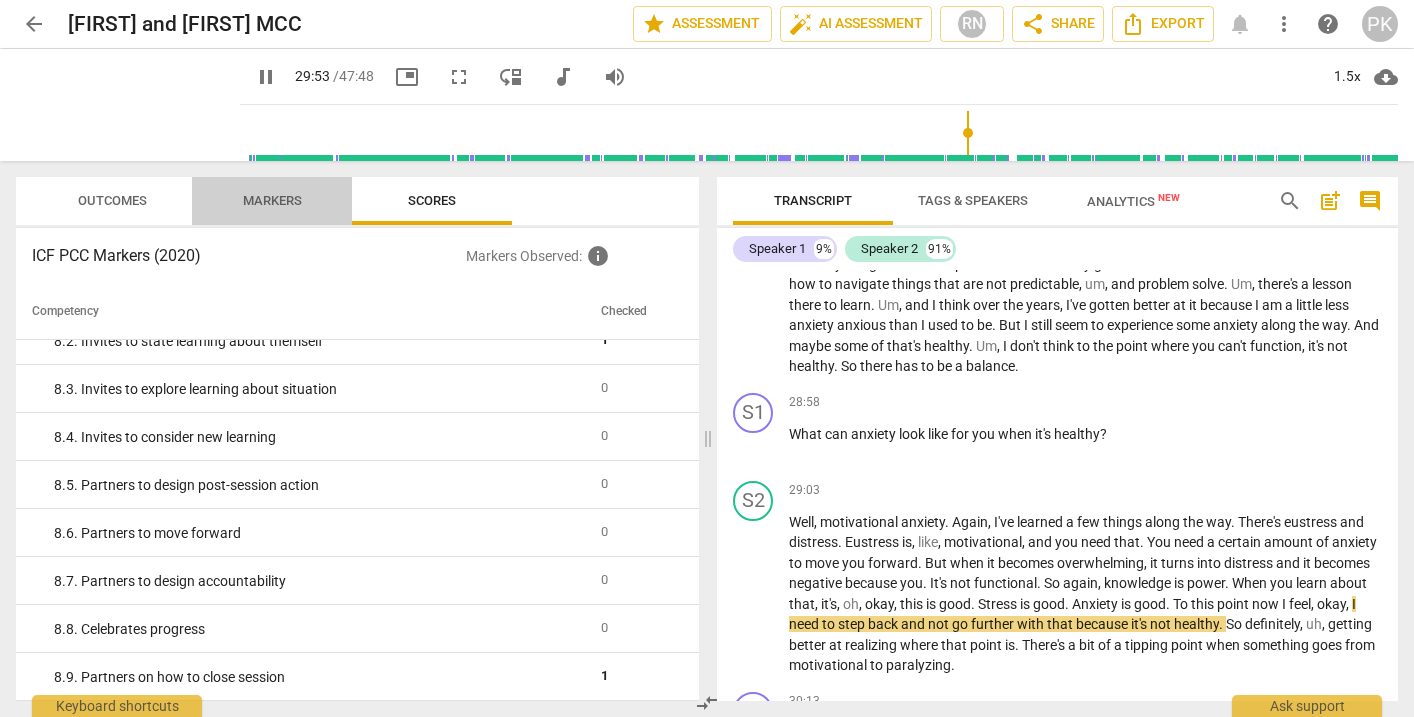 click on "Markers" at bounding box center (272, 201) 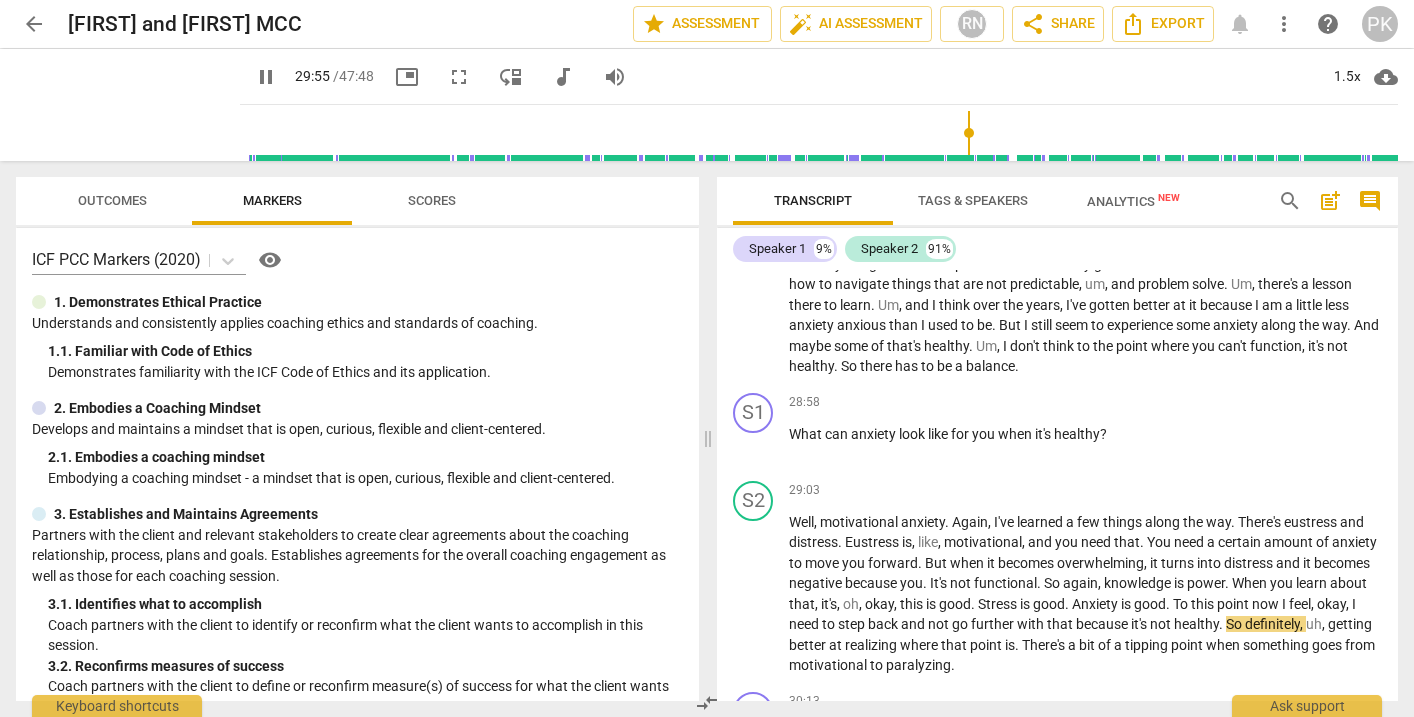 click on "Outcomes" at bounding box center (112, 200) 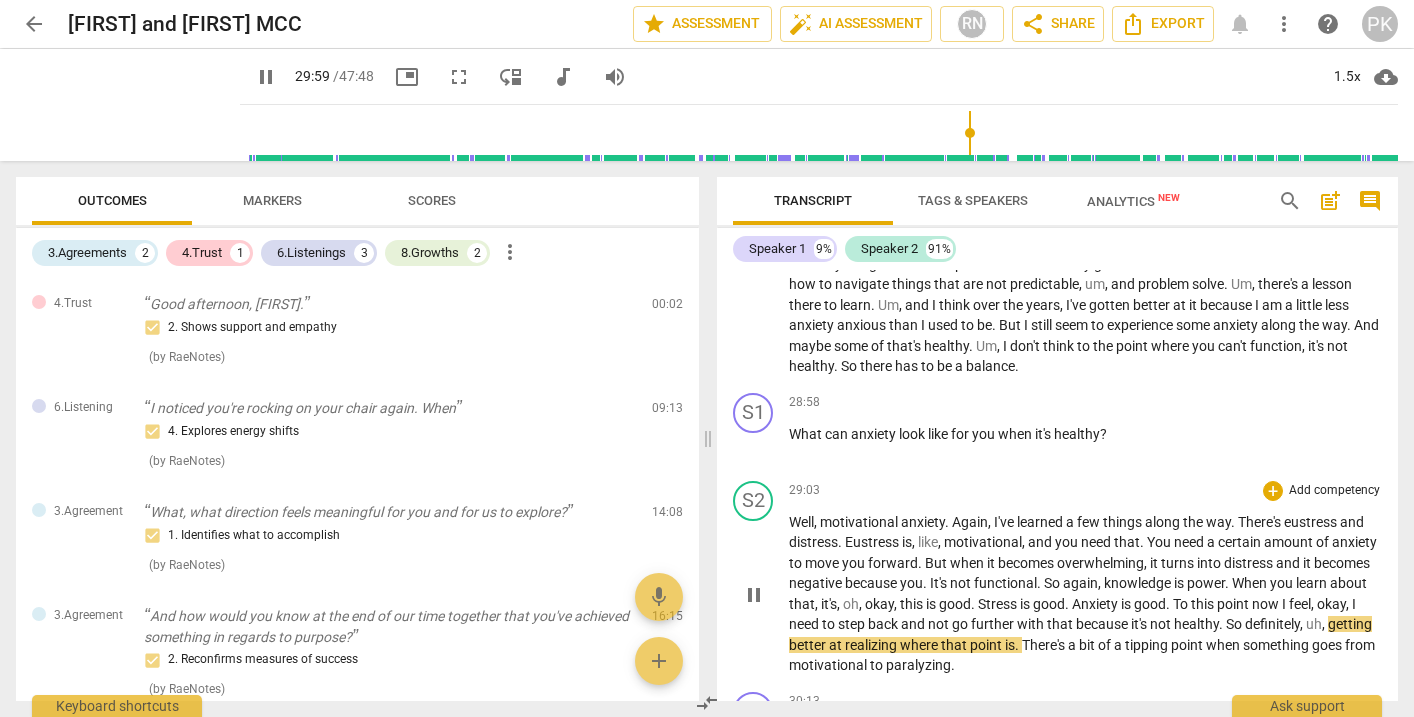 scroll, scrollTop: 5908, scrollLeft: 0, axis: vertical 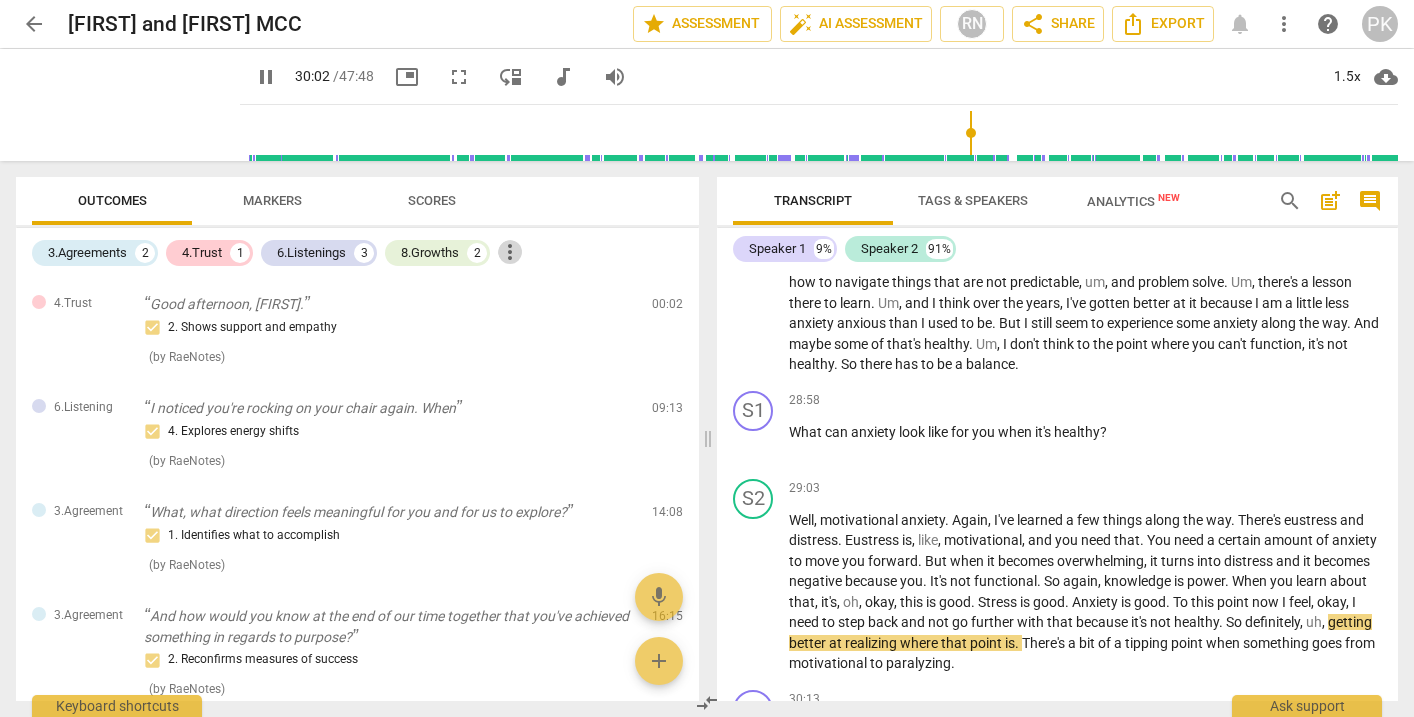 click on "more_vert" at bounding box center (510, 252) 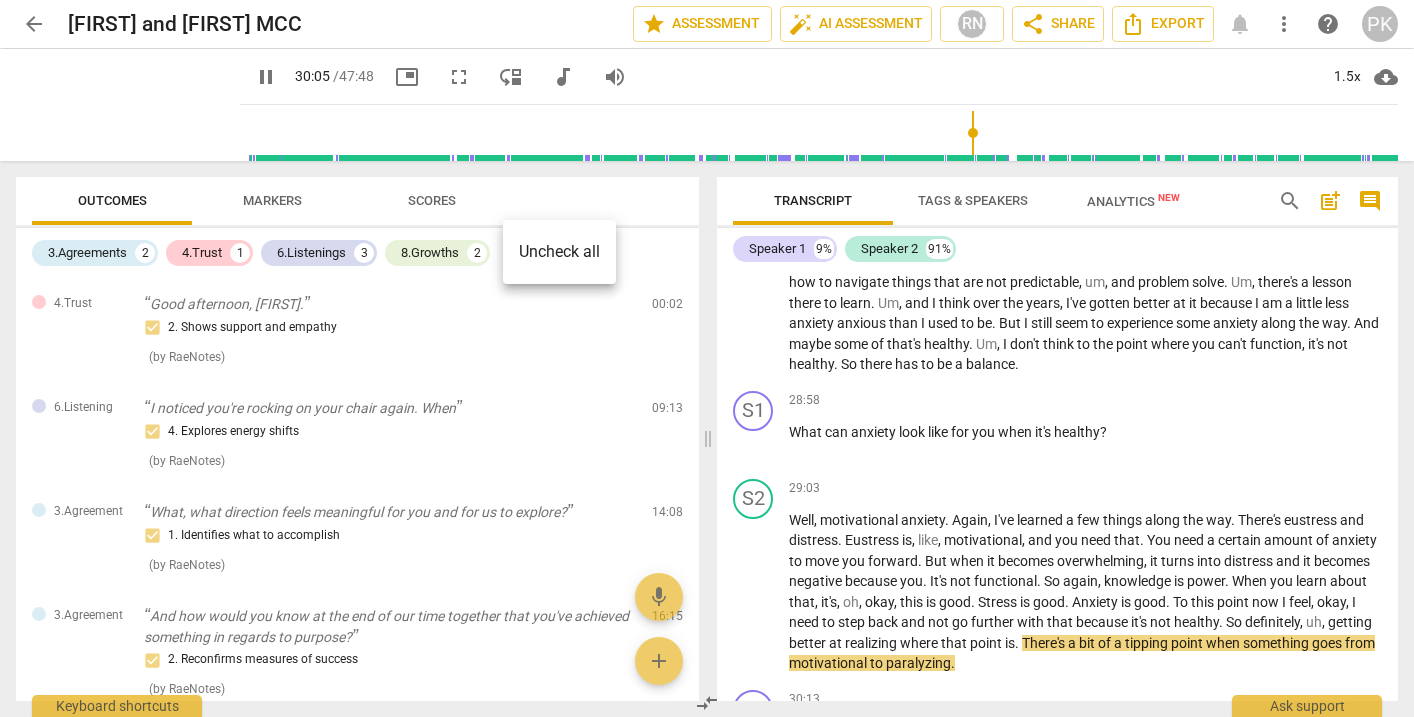 click at bounding box center [707, 358] 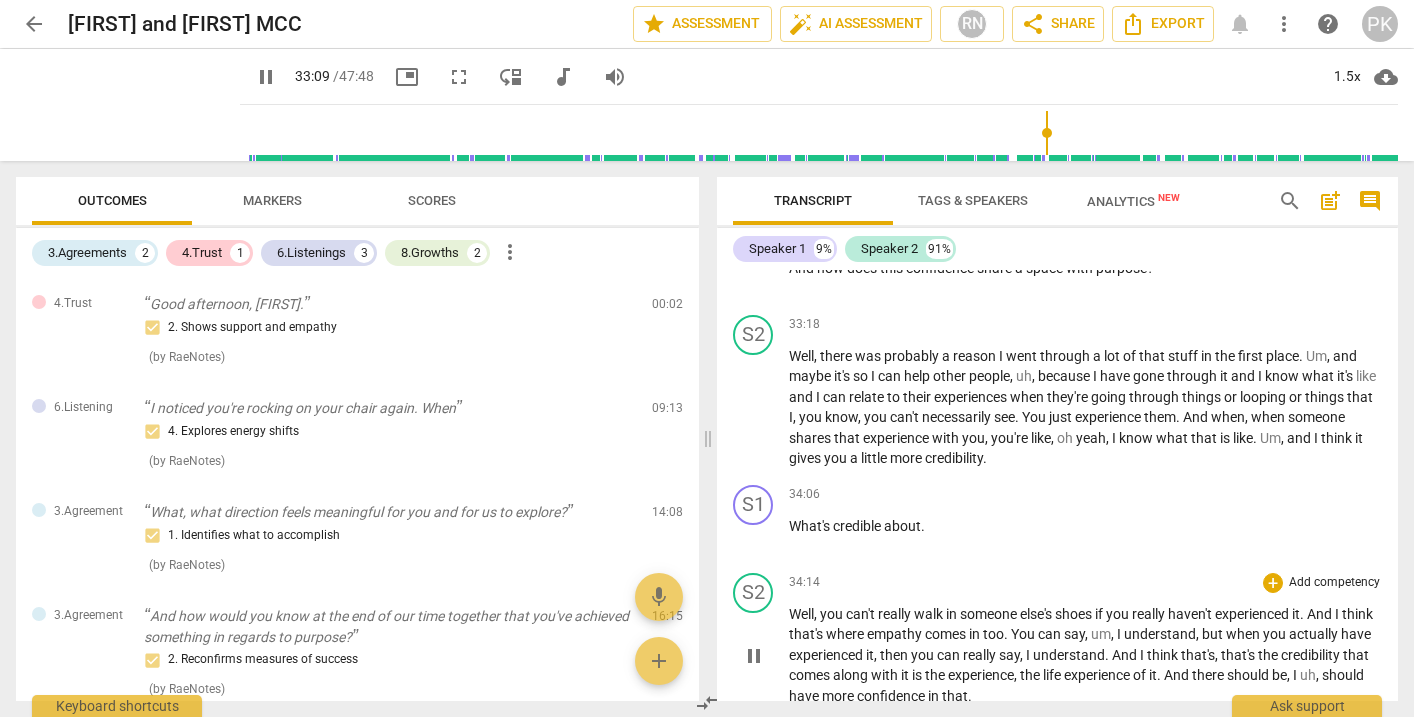 scroll, scrollTop: 7161, scrollLeft: 0, axis: vertical 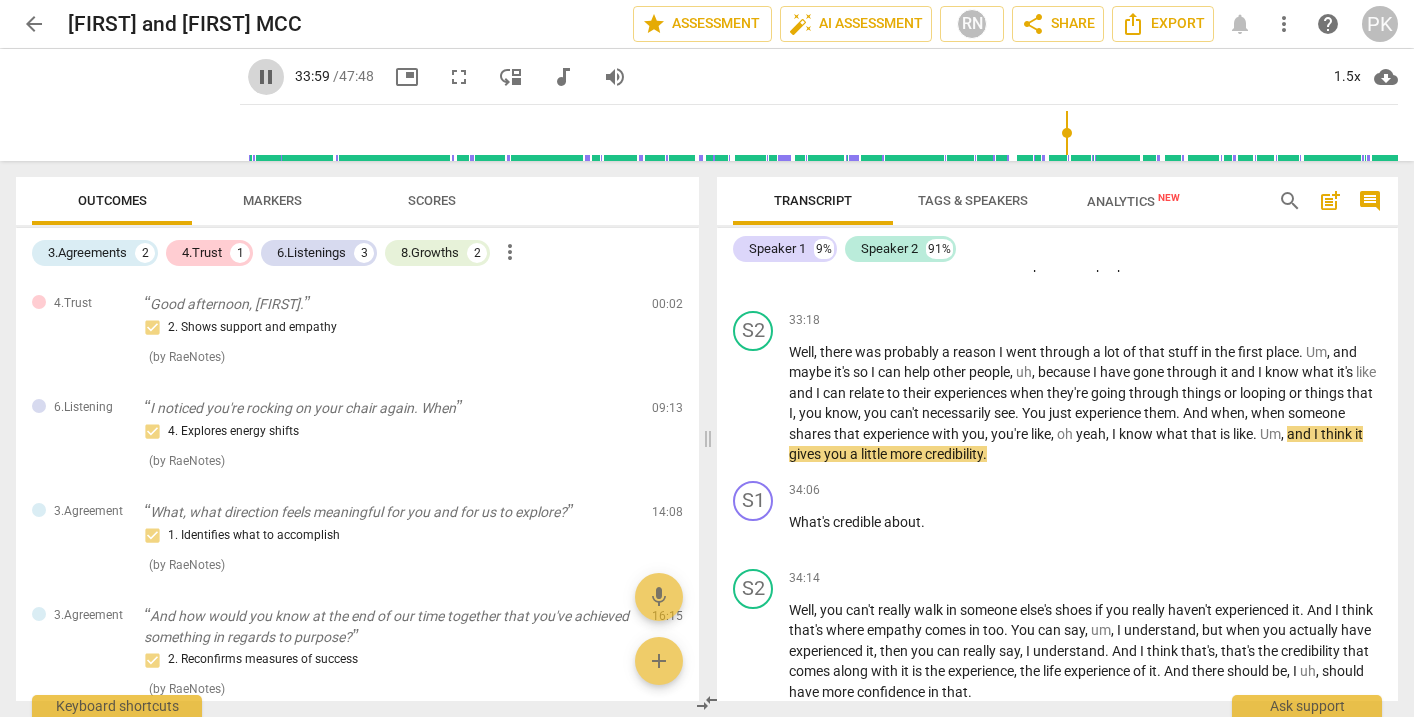 click on "pause" at bounding box center (266, 77) 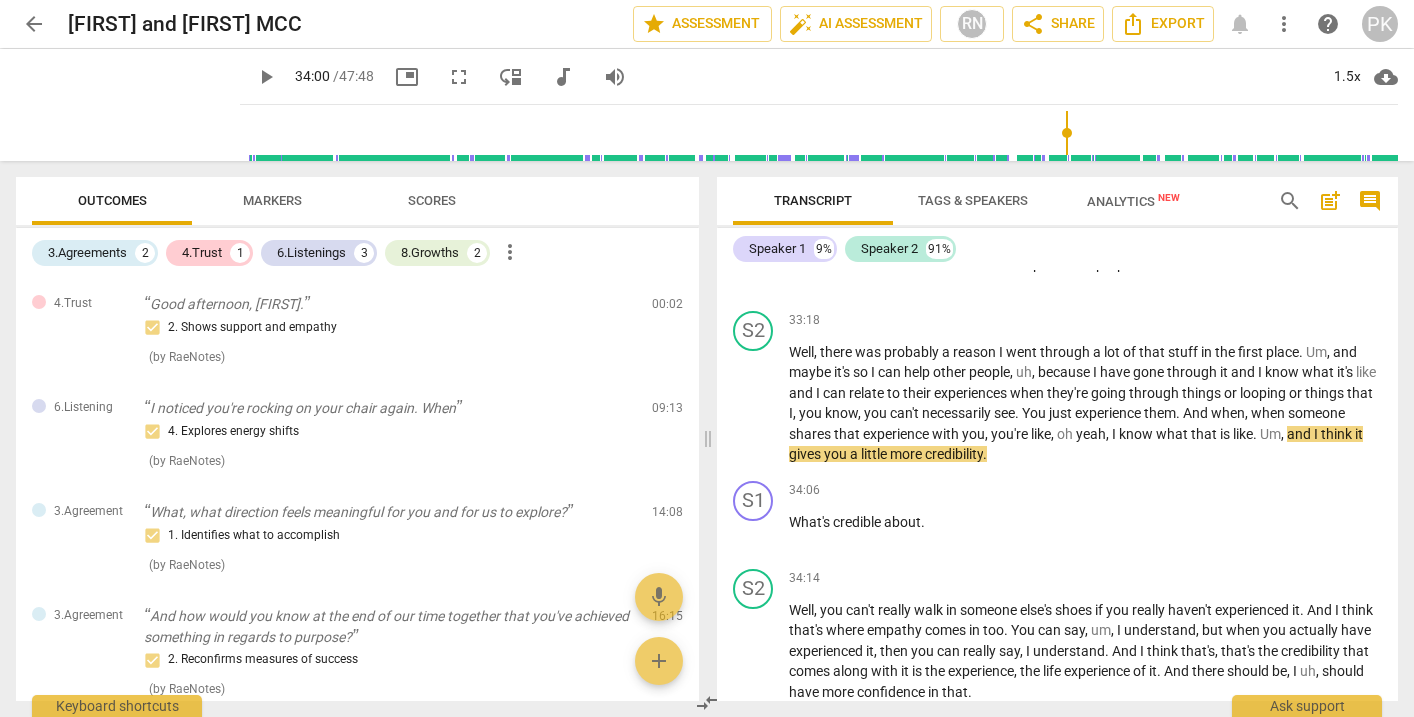 click on "play_arrow" at bounding box center (266, 77) 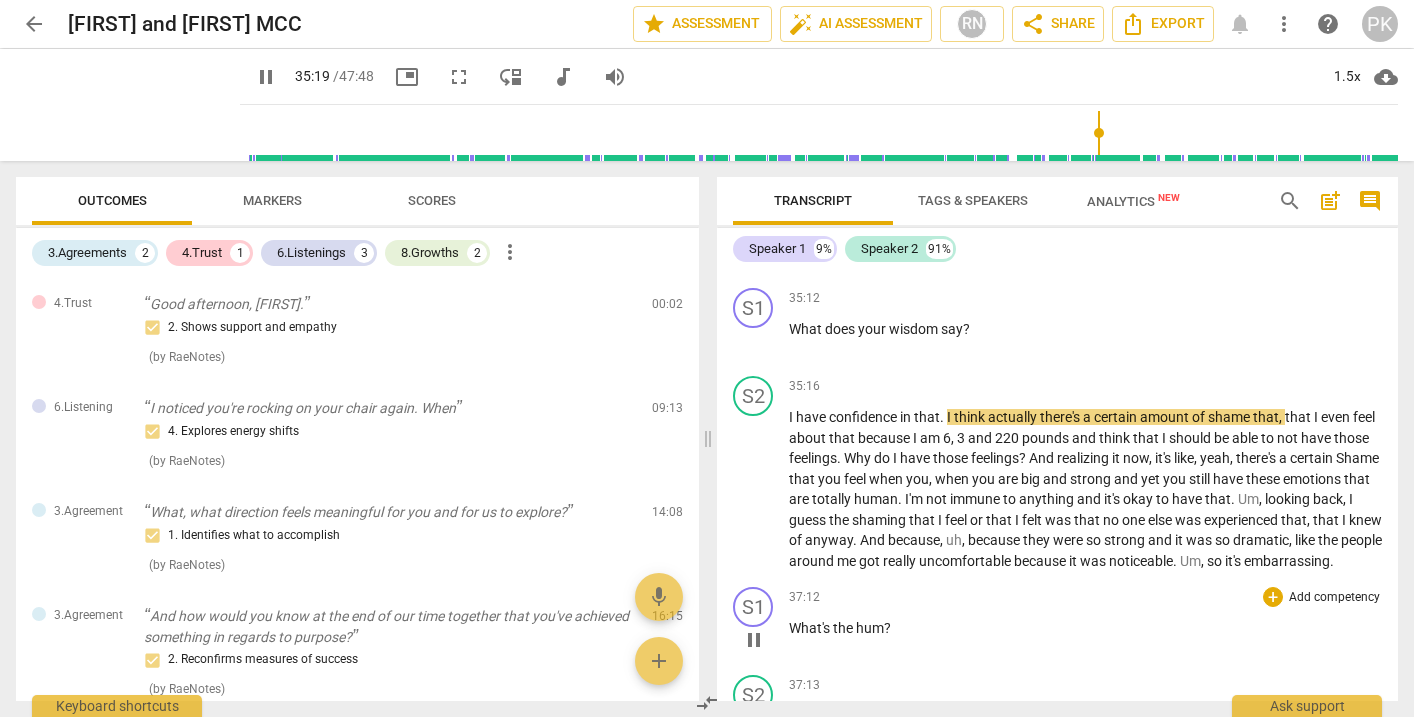 scroll, scrollTop: 7770, scrollLeft: 0, axis: vertical 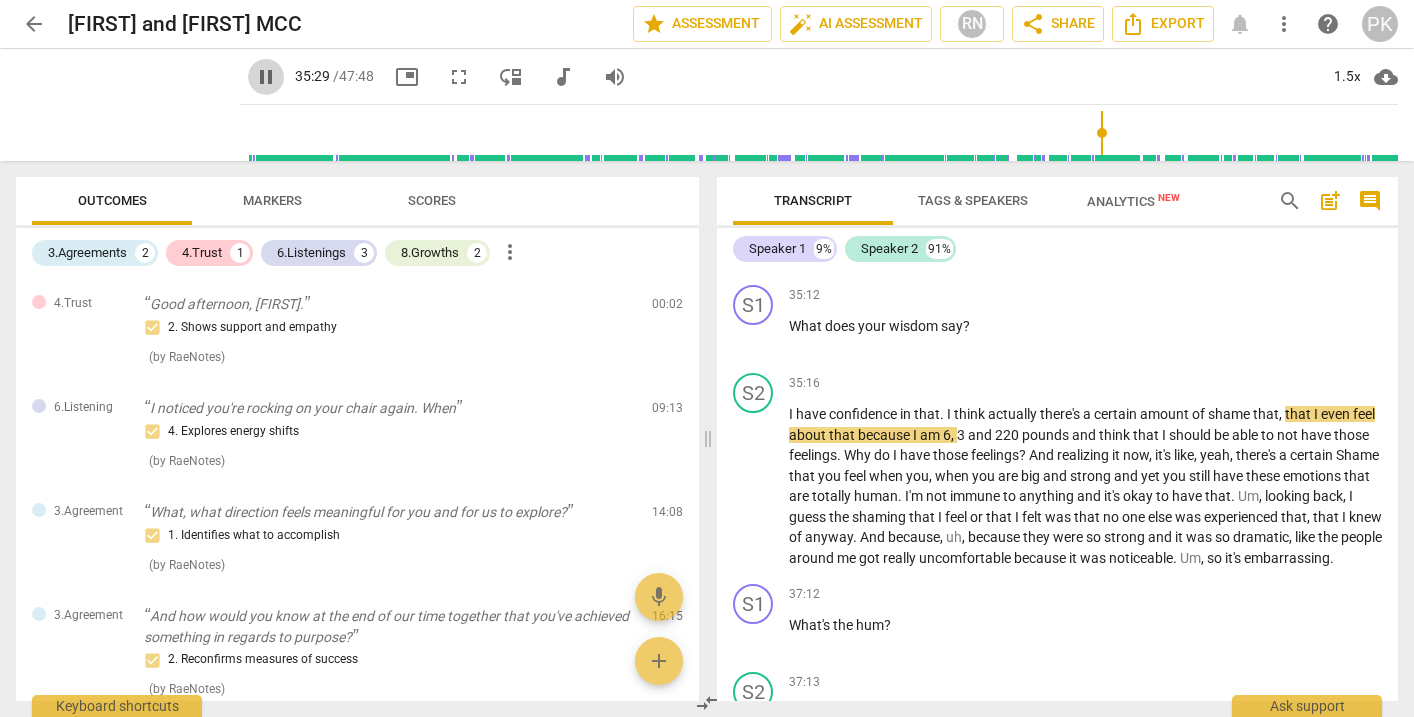 click on "pause" at bounding box center [266, 77] 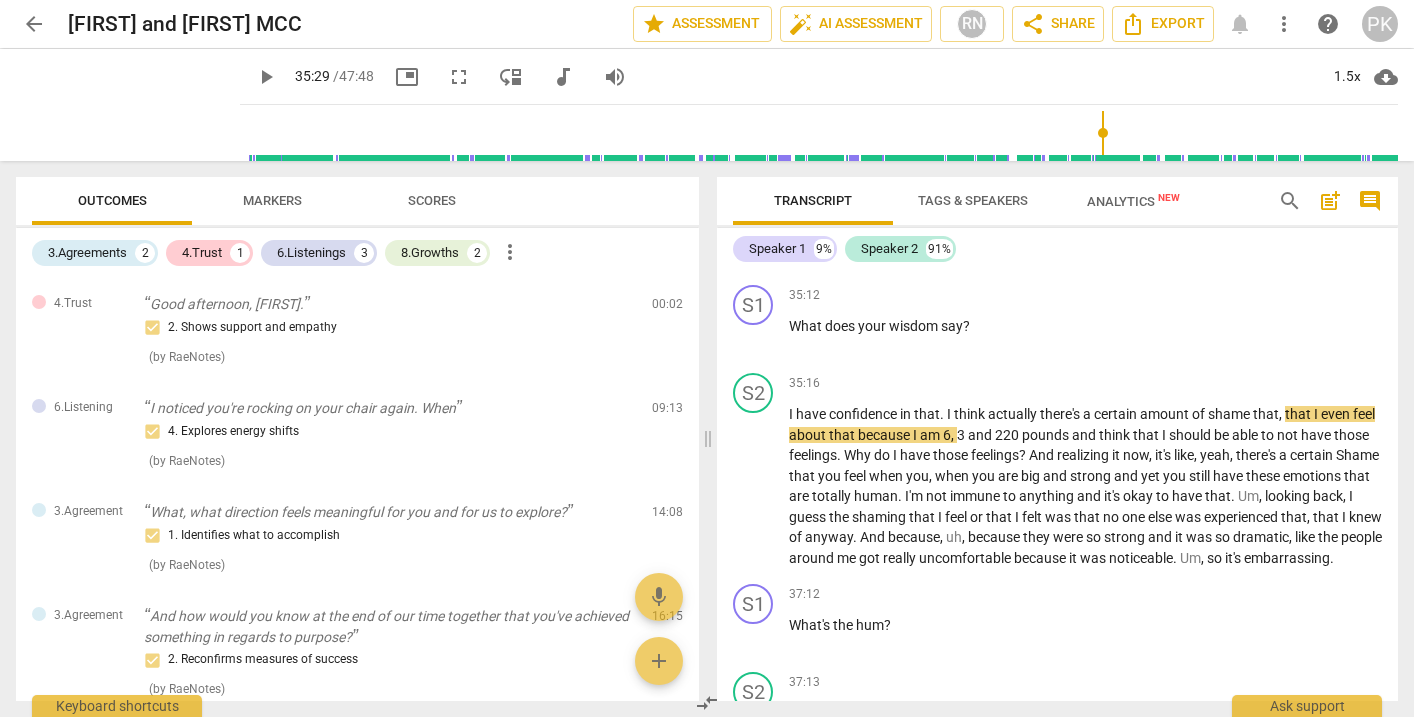 click on "play_arrow" at bounding box center (266, 77) 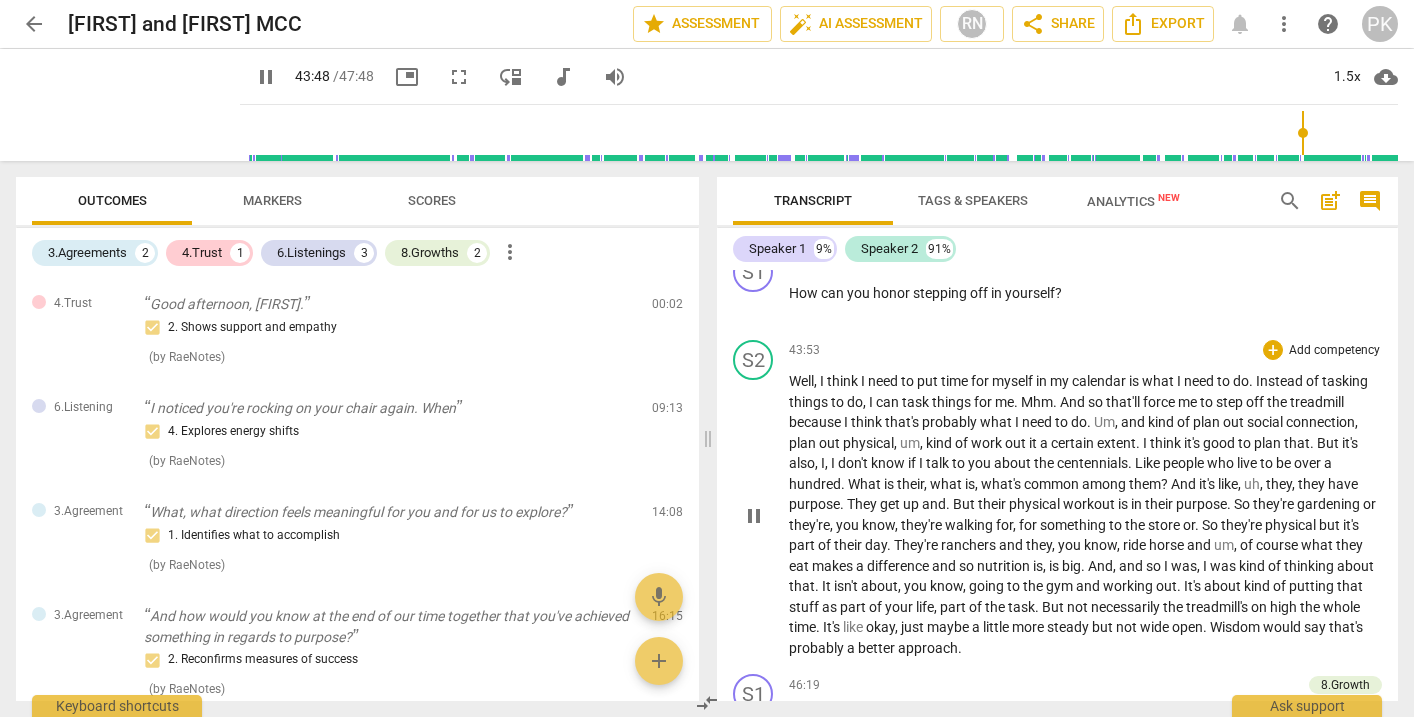 scroll, scrollTop: 9710, scrollLeft: 0, axis: vertical 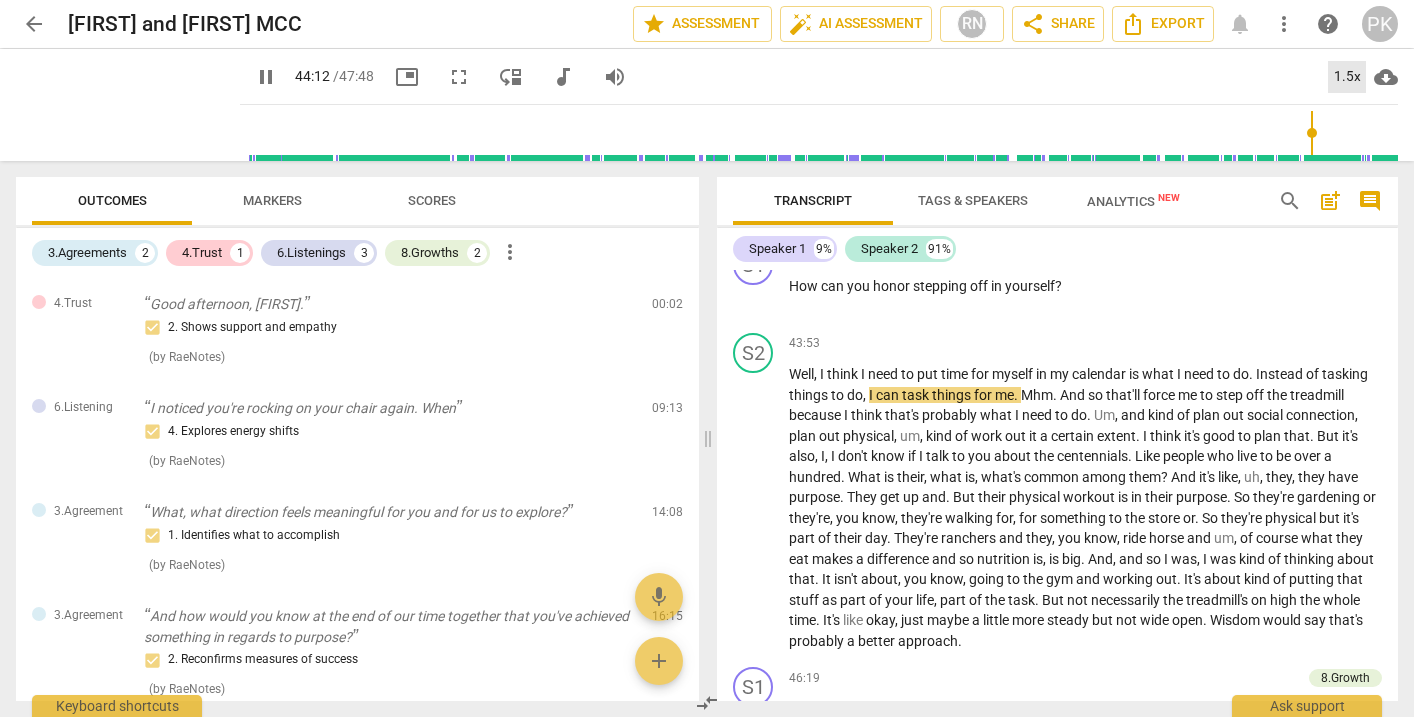 click on "1.5x" at bounding box center [1347, 77] 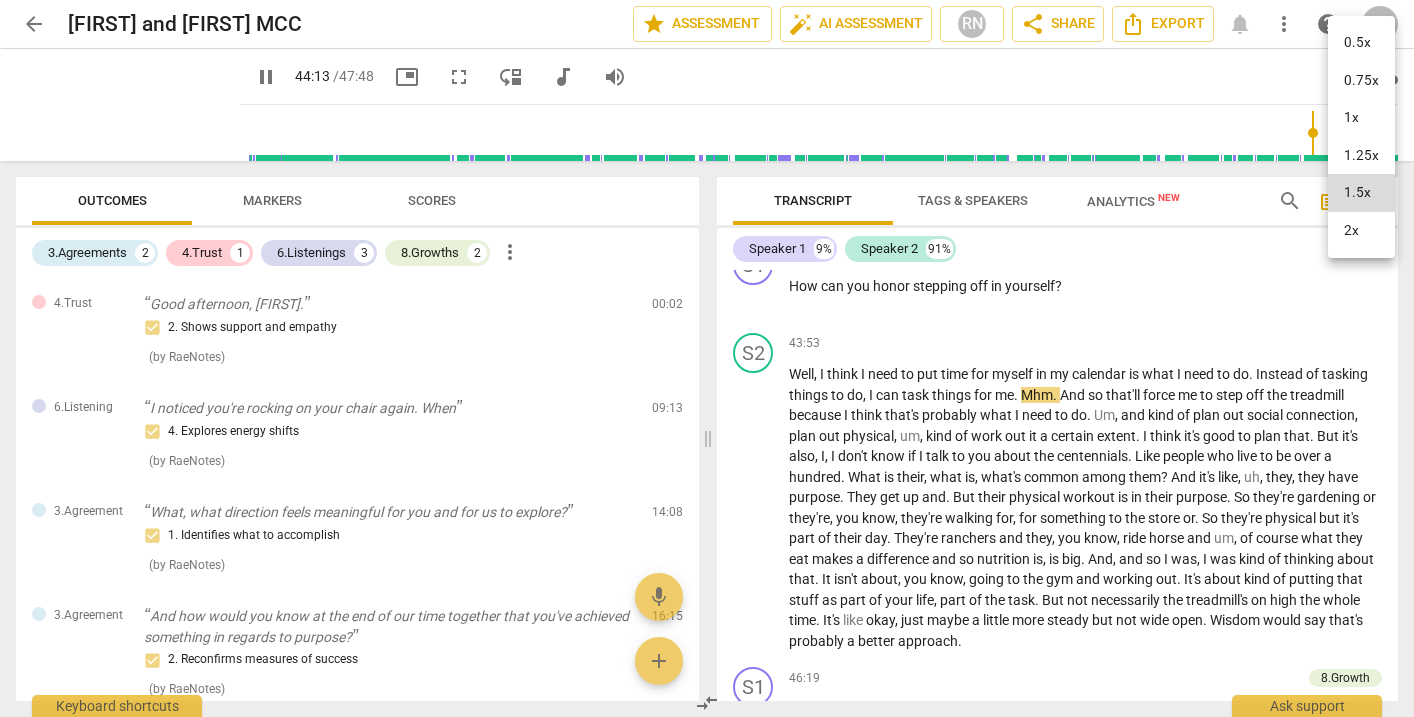 click on "2x" at bounding box center [1361, 231] 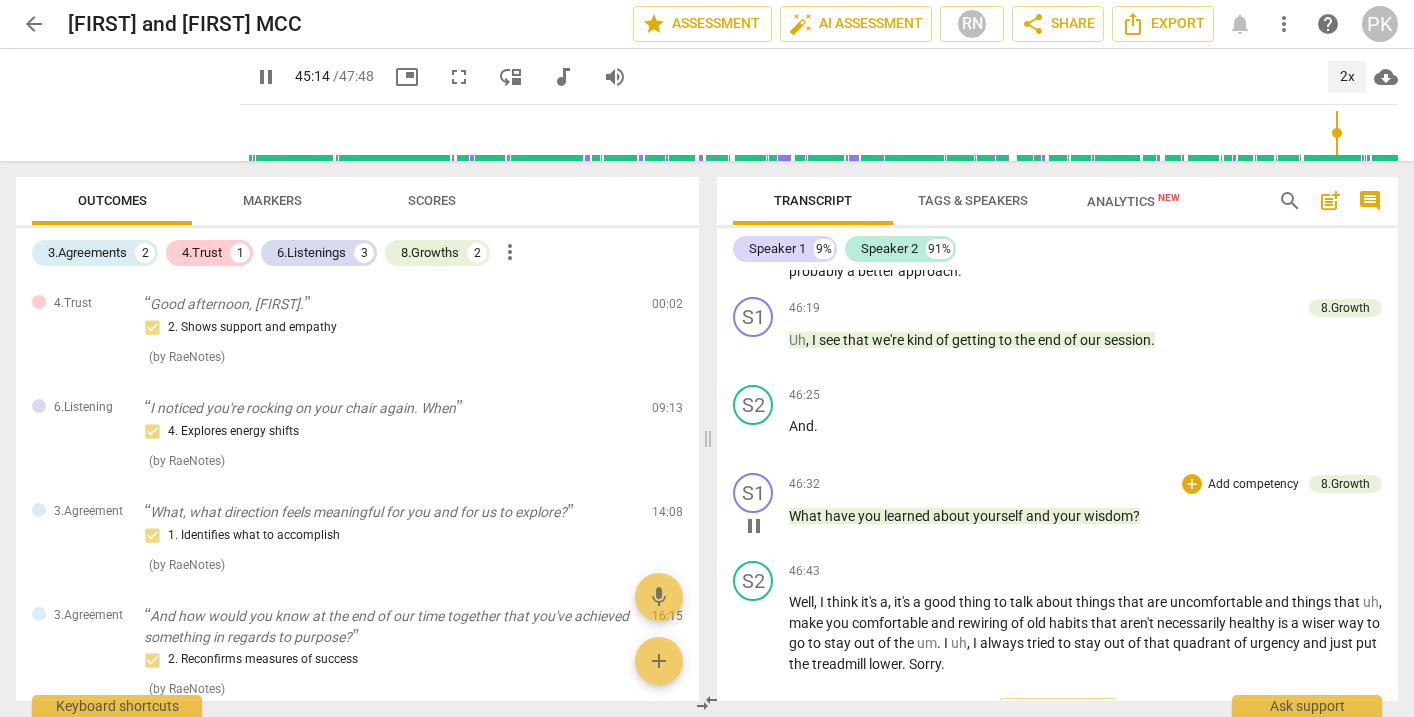 scroll, scrollTop: 10078, scrollLeft: 0, axis: vertical 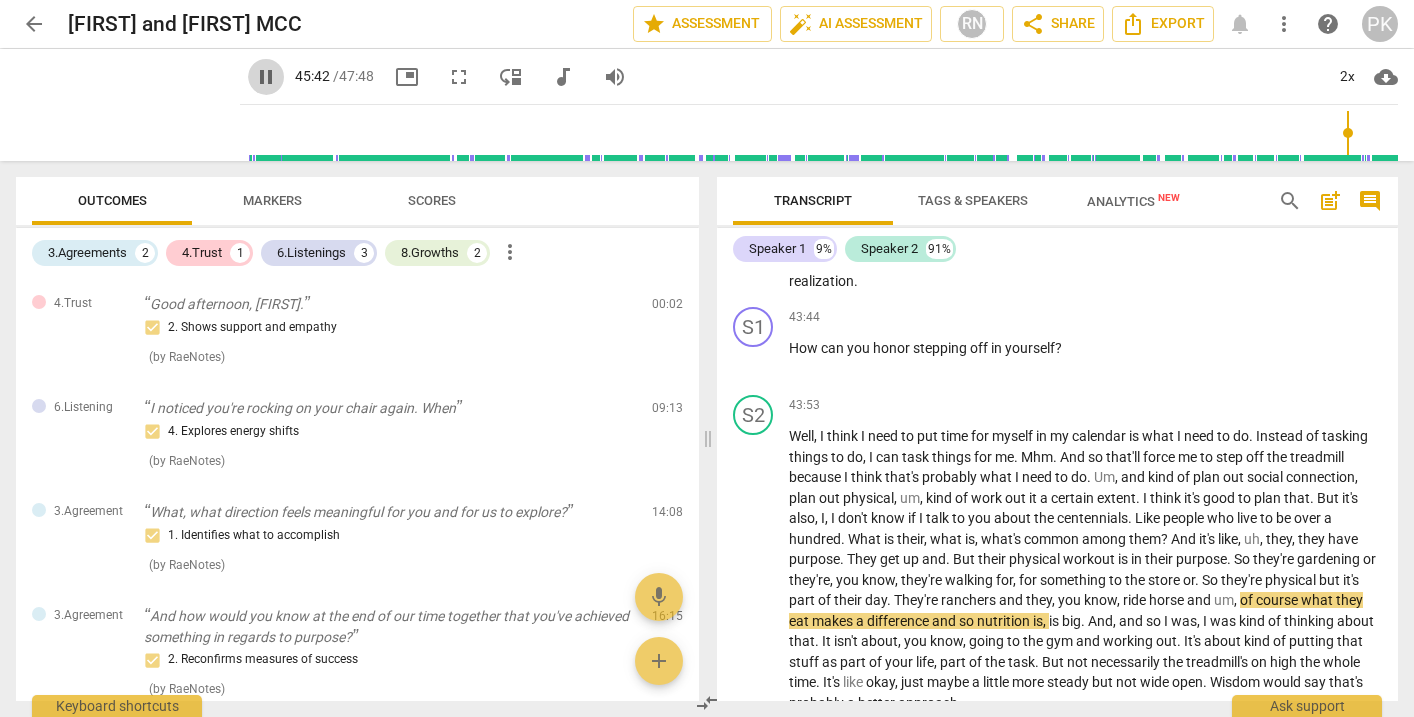 click on "pause" at bounding box center (266, 77) 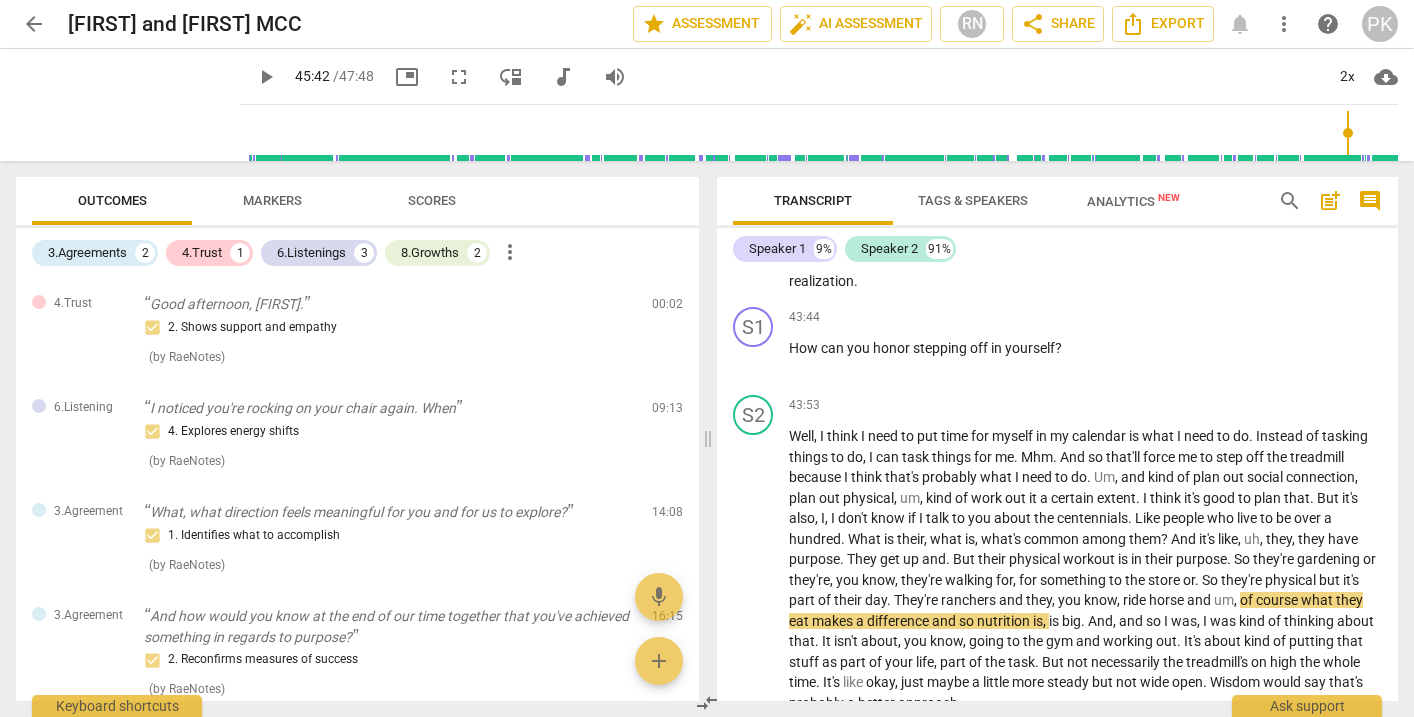 type on "2743" 